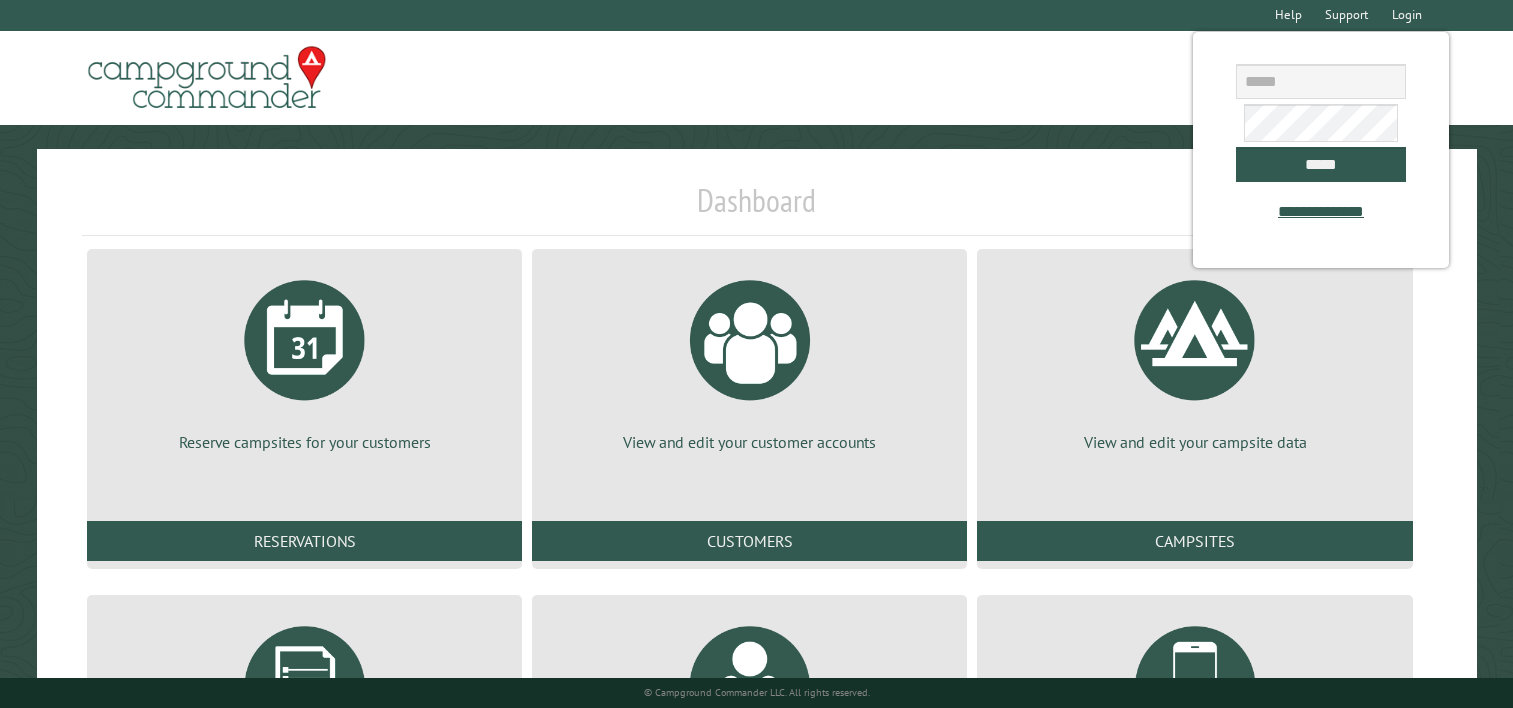 scroll, scrollTop: 0, scrollLeft: 0, axis: both 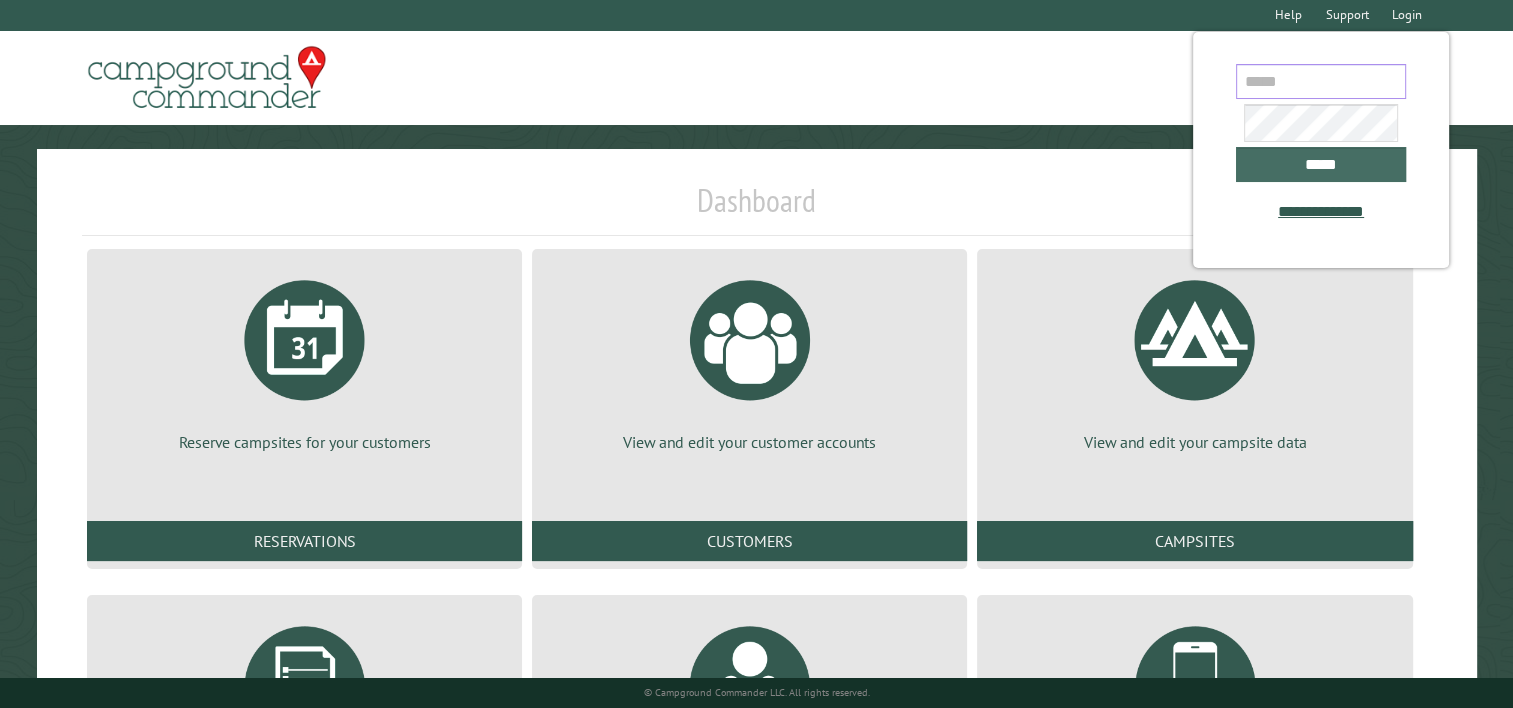 type on "**********" 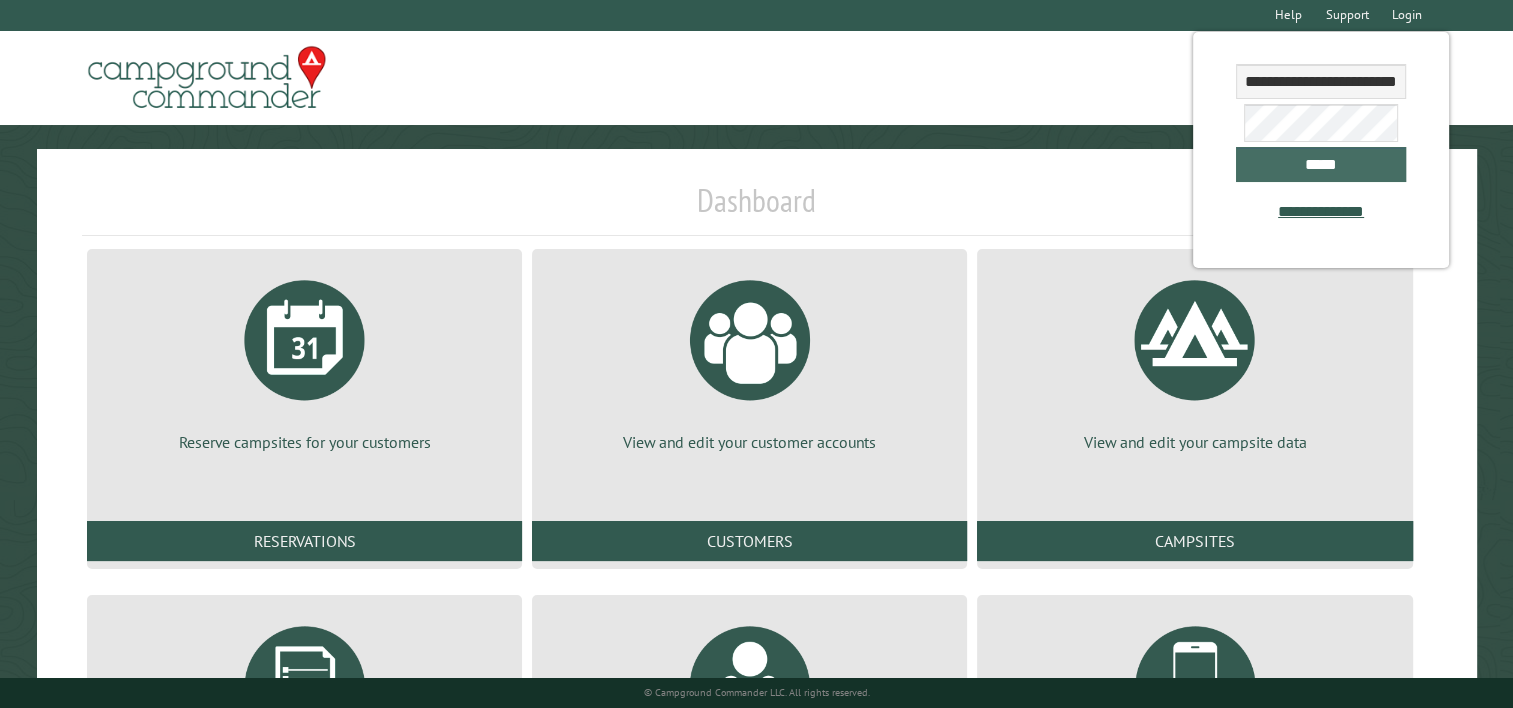 click on "*****" at bounding box center (1321, 164) 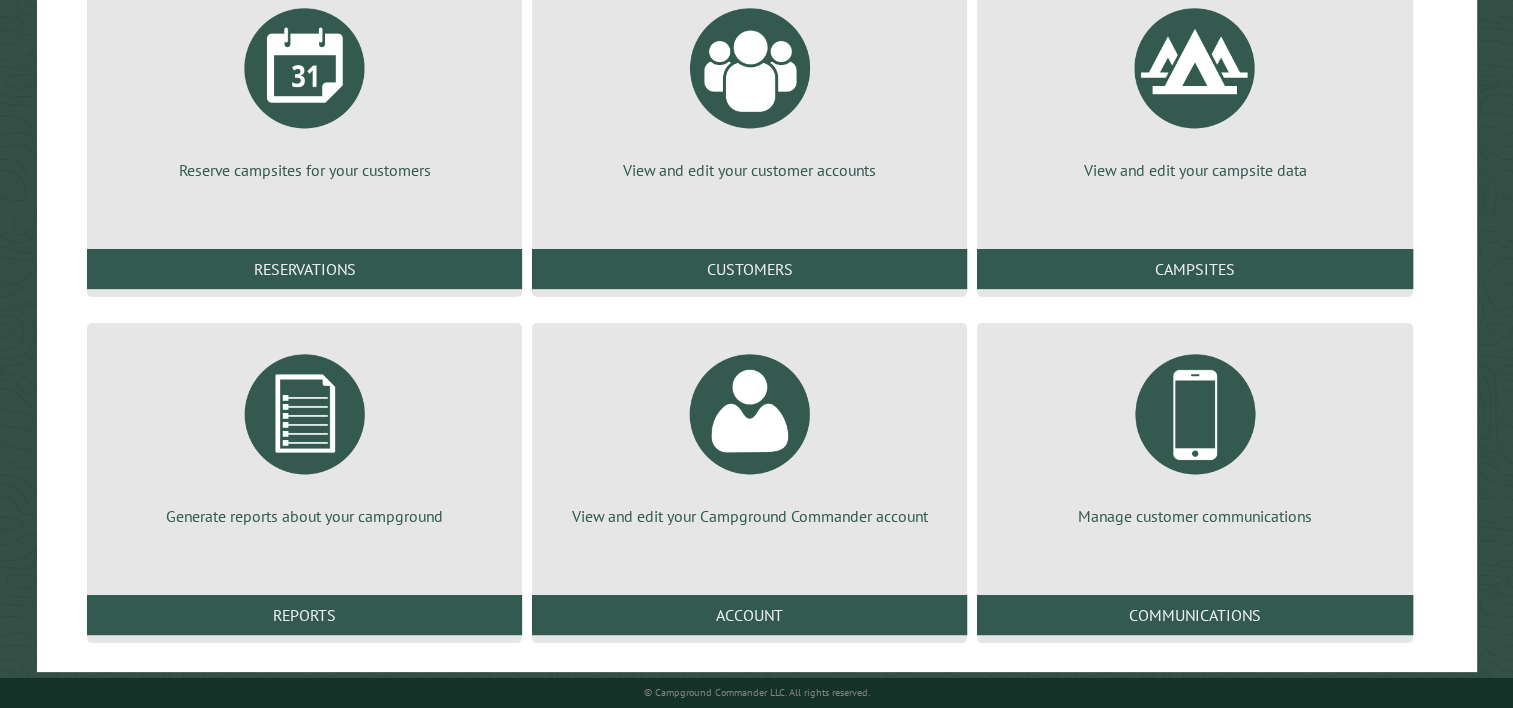 scroll, scrollTop: 293, scrollLeft: 0, axis: vertical 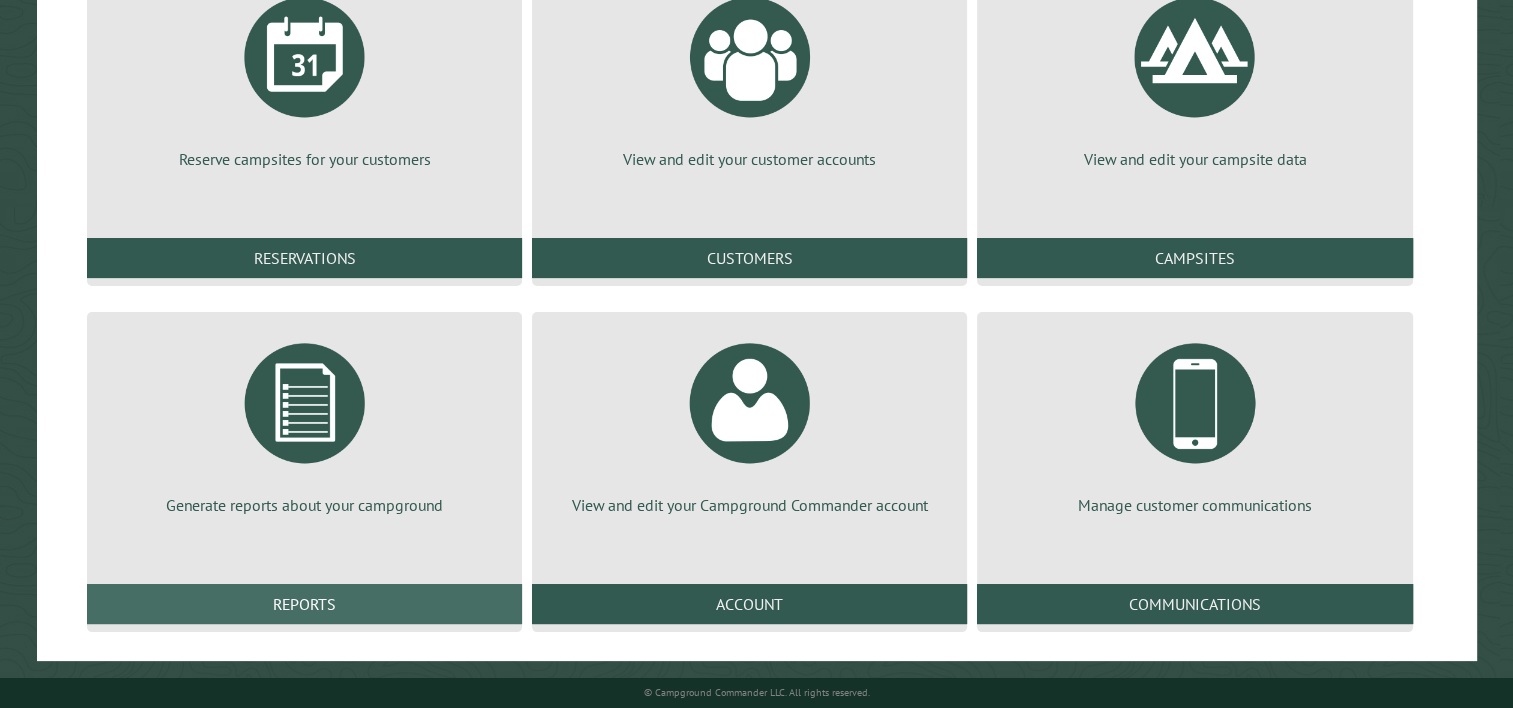 click on "Reports" at bounding box center [304, 604] 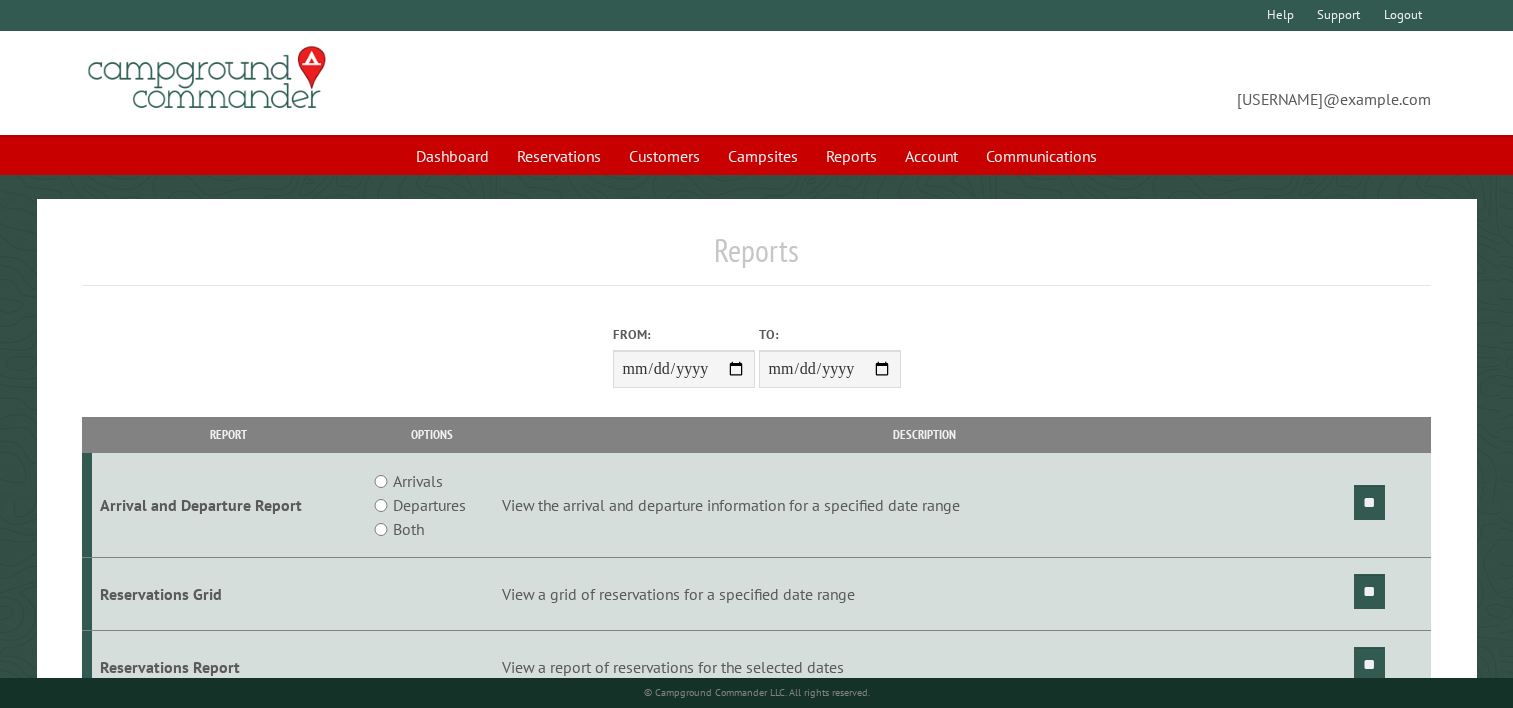 scroll, scrollTop: 0, scrollLeft: 0, axis: both 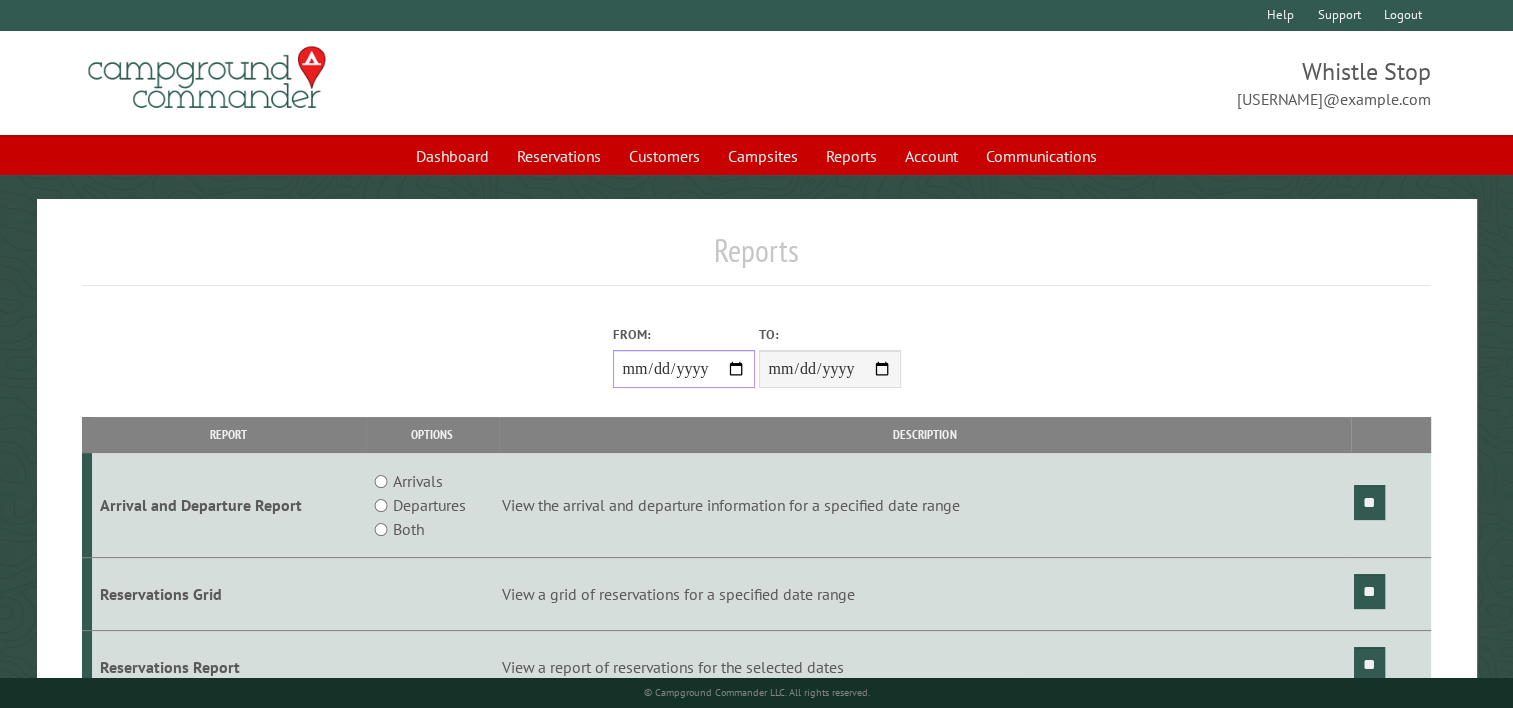click on "From:" at bounding box center (684, 369) 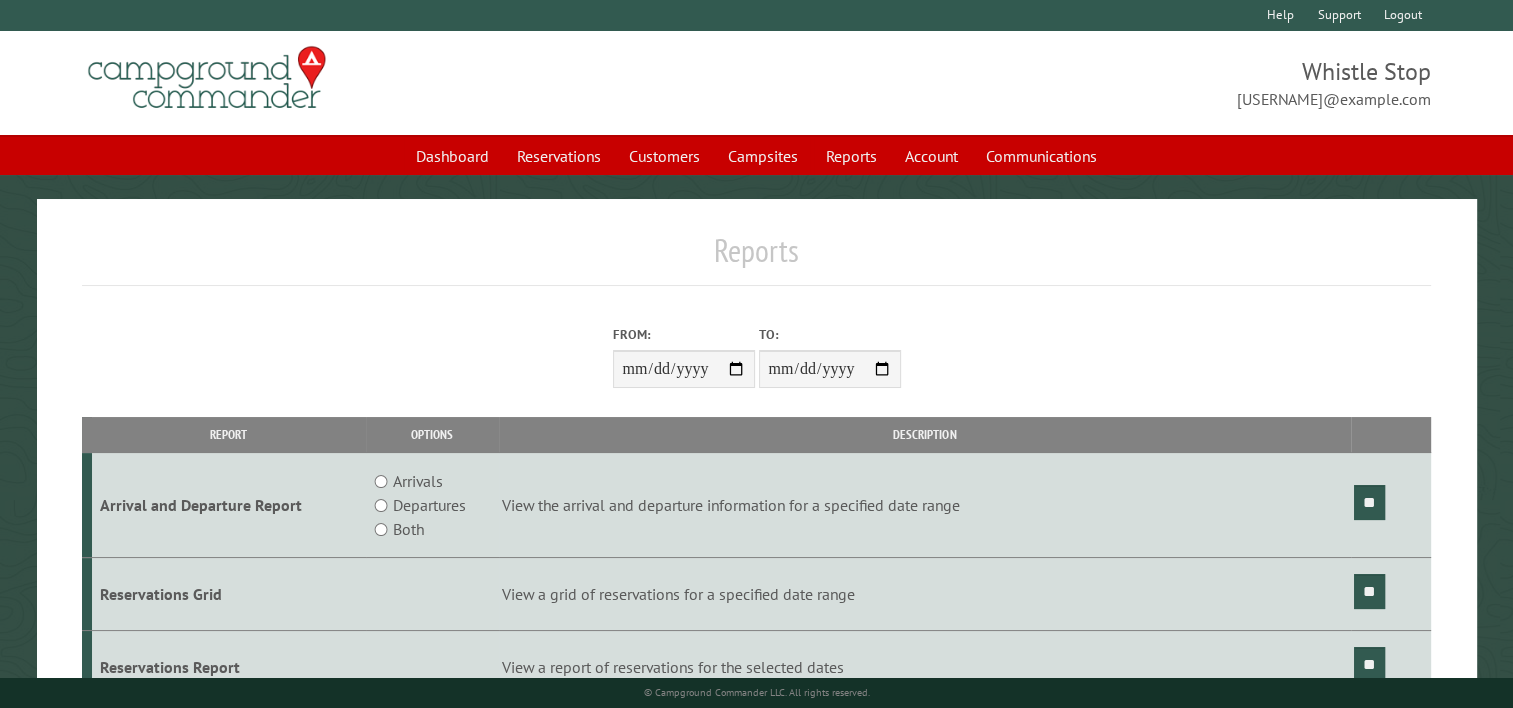 click on "View a grid of reservations for a specified date range" at bounding box center [925, 594] 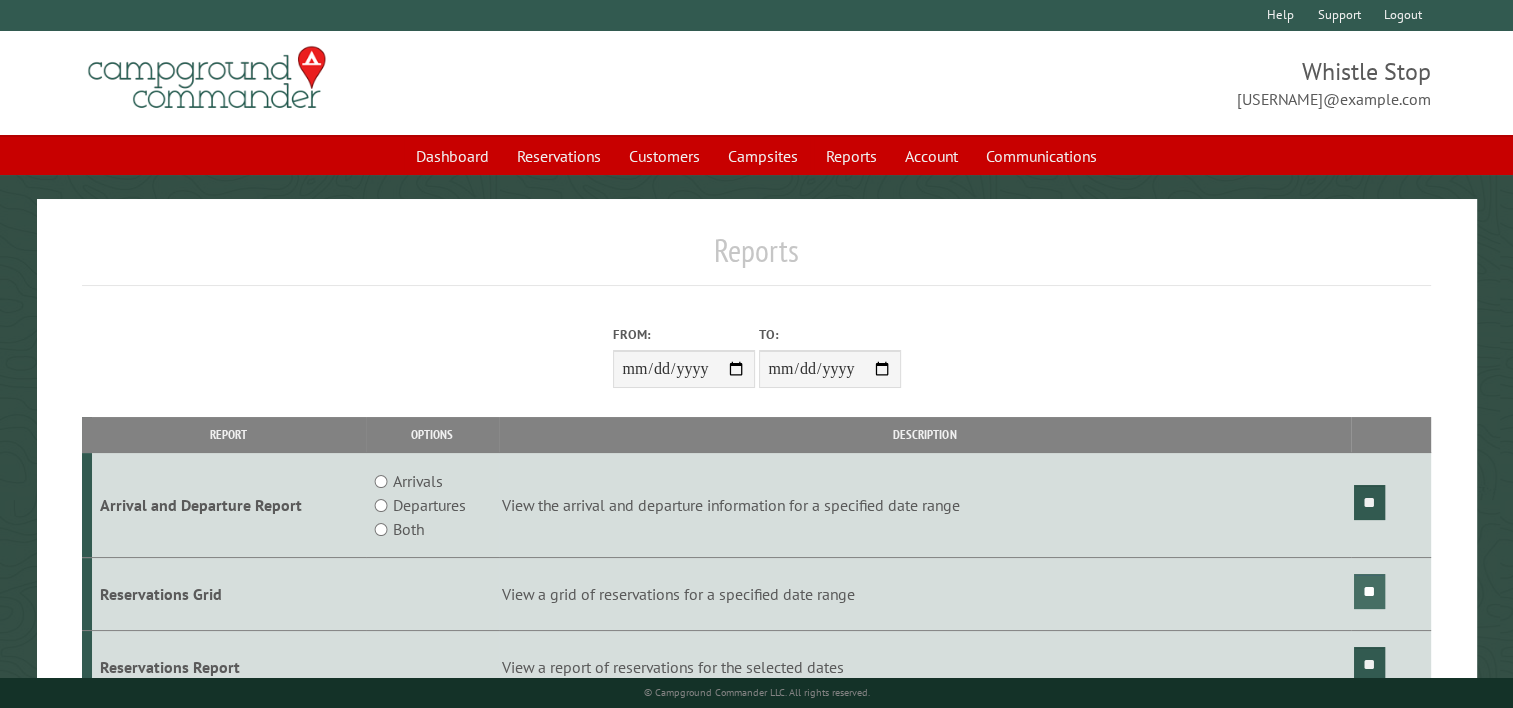 click on "**" at bounding box center (1369, 591) 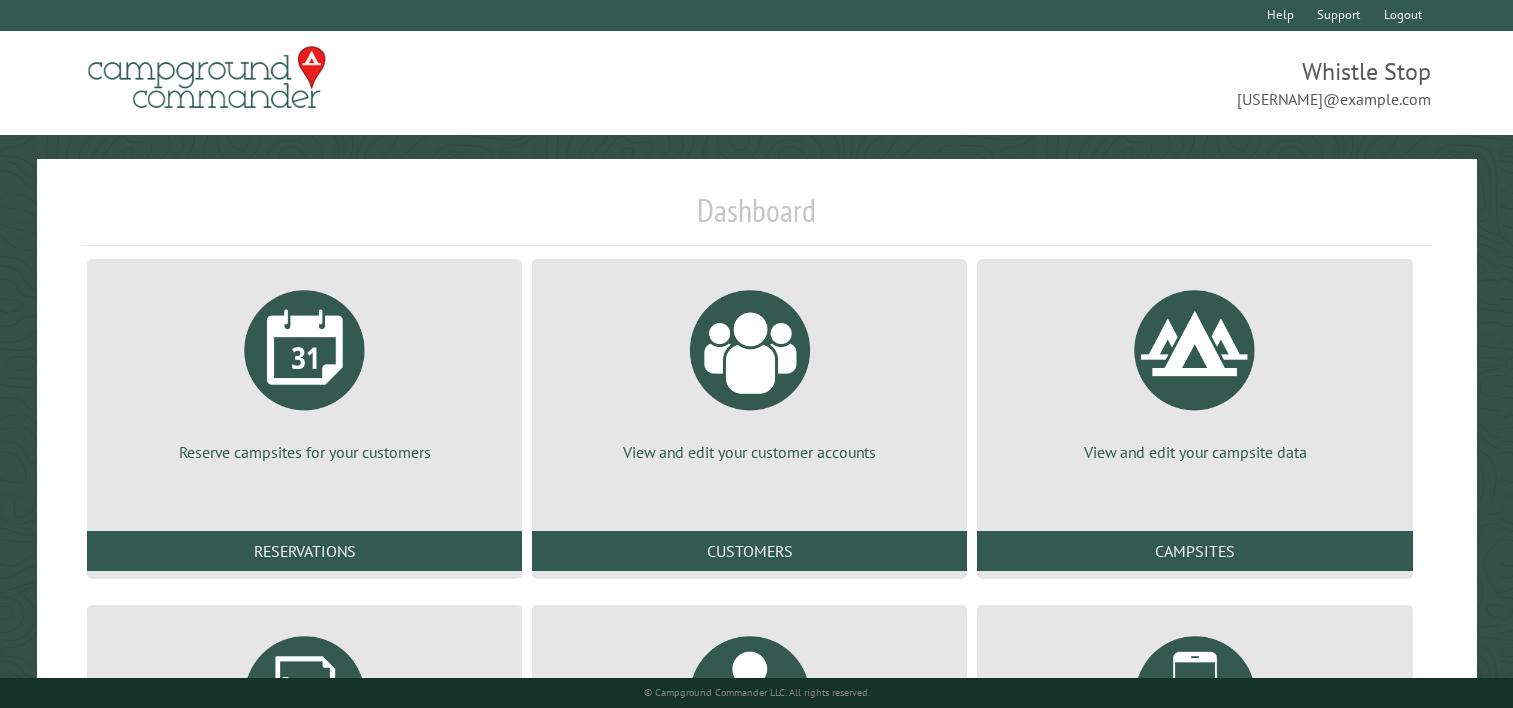 scroll, scrollTop: 0, scrollLeft: 0, axis: both 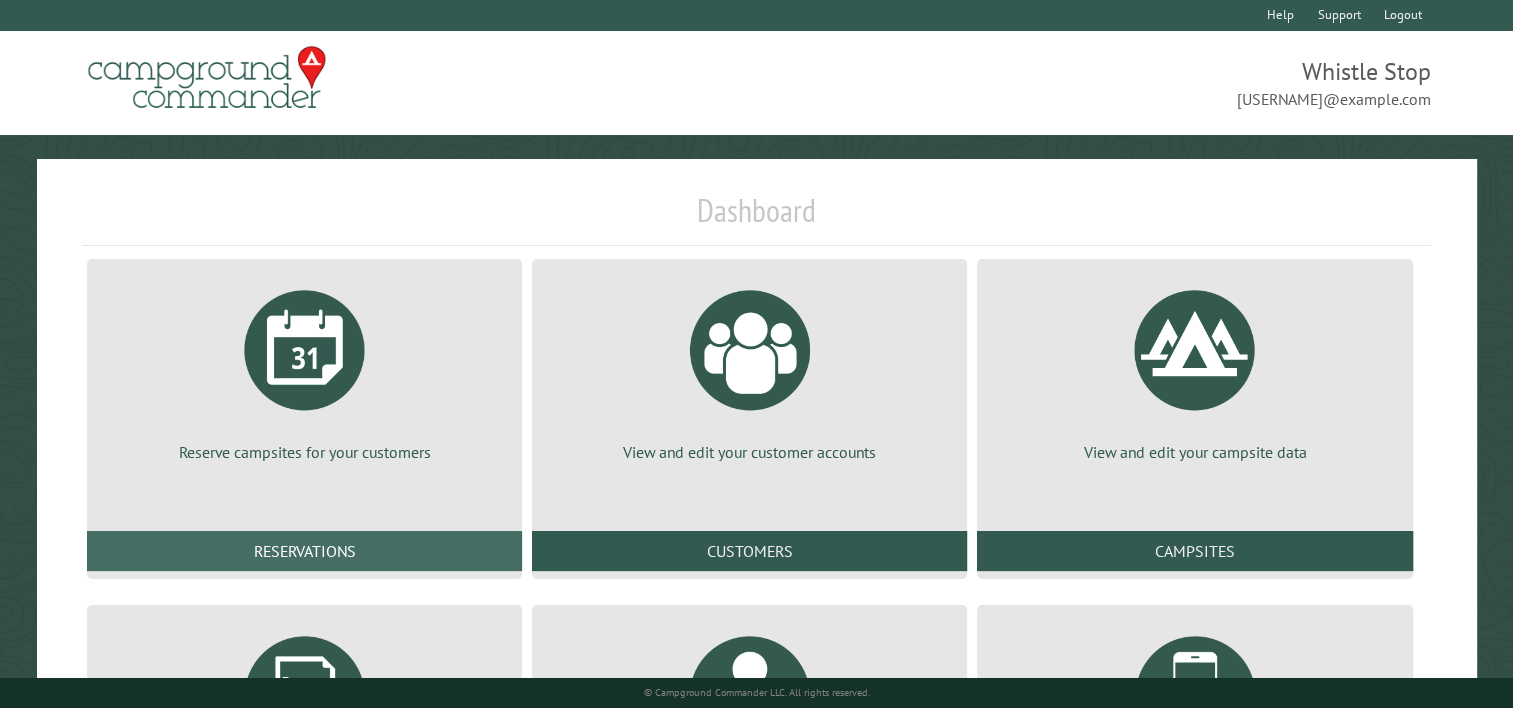 click on "Reservations" at bounding box center [304, 551] 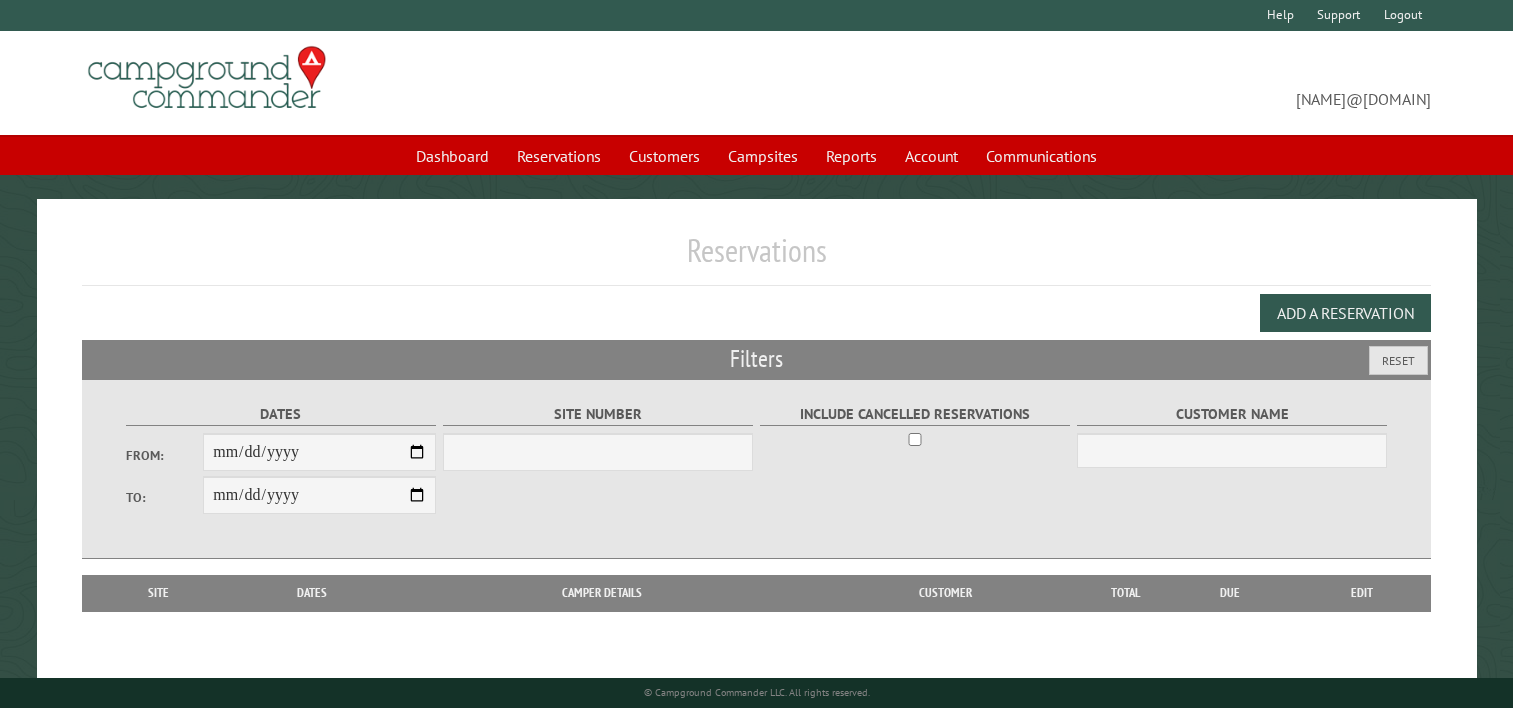 scroll, scrollTop: 0, scrollLeft: 0, axis: both 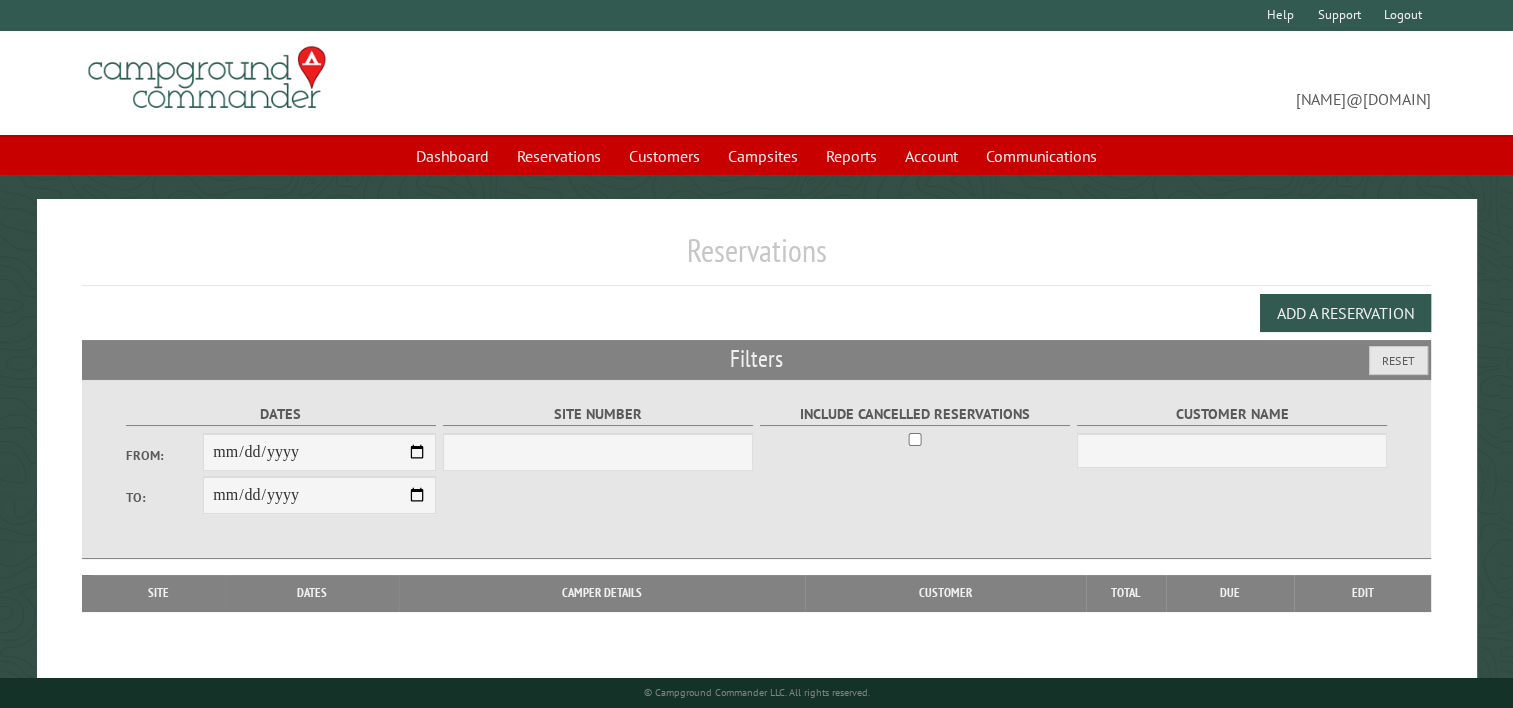 select on "***" 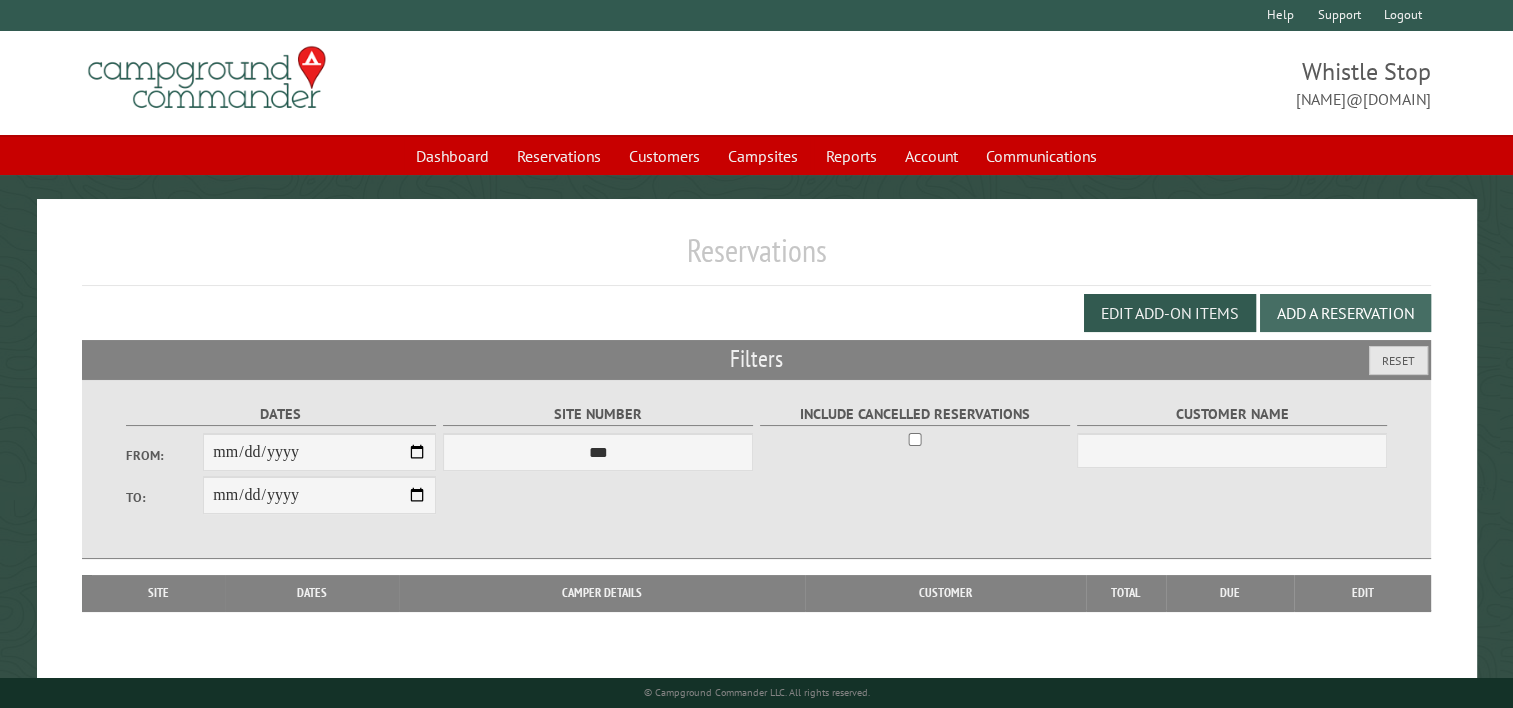 click on "Add a Reservation" at bounding box center (1345, 313) 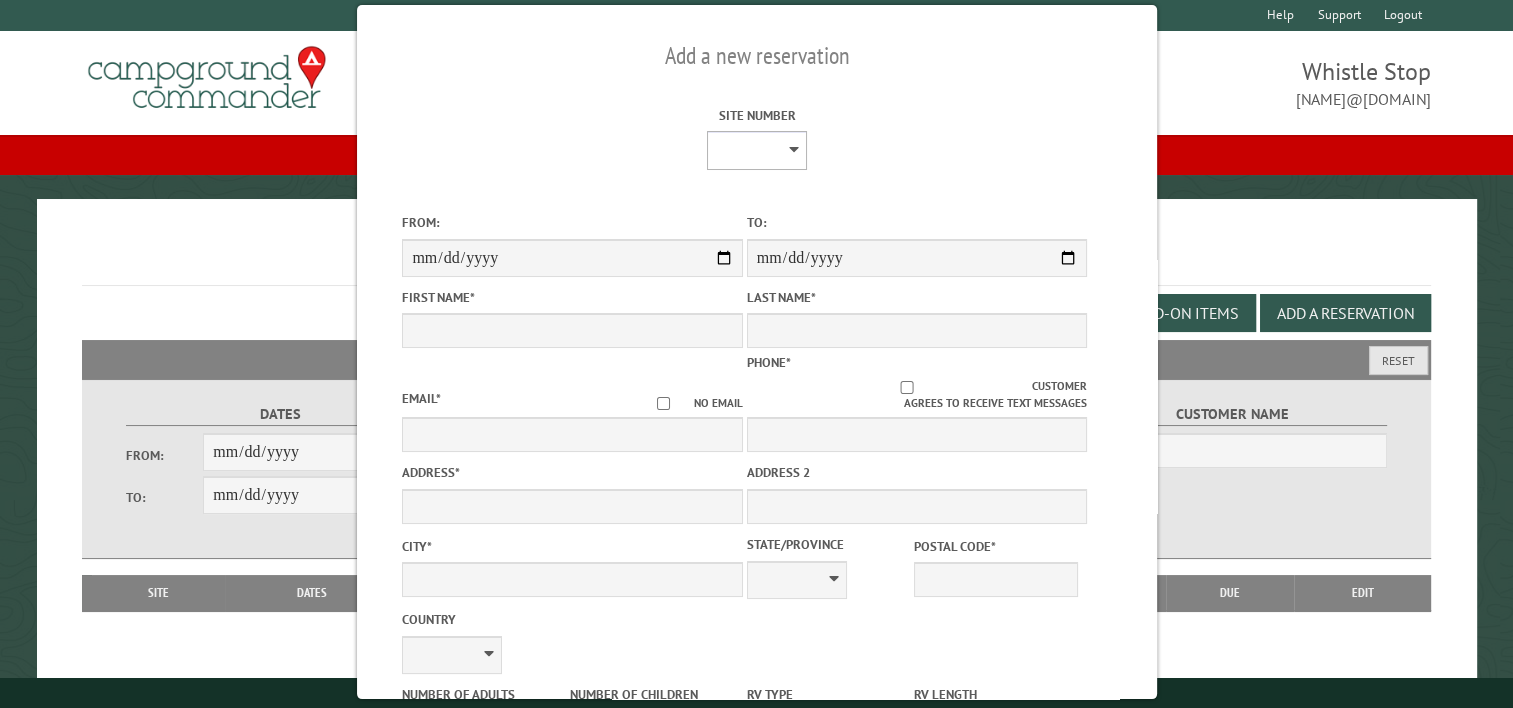 click on "* * * * * ** * * * * ** *** ** ** ** ** ** ** ** ** ** ** ** ** ** ** ** ** ** ** ** ** ** ** ** ** ** ** ** ** ** ** ** ** ** ** ** ** *** *** *** *** *** *** *** *** **** **** **** ****" at bounding box center (757, 150) 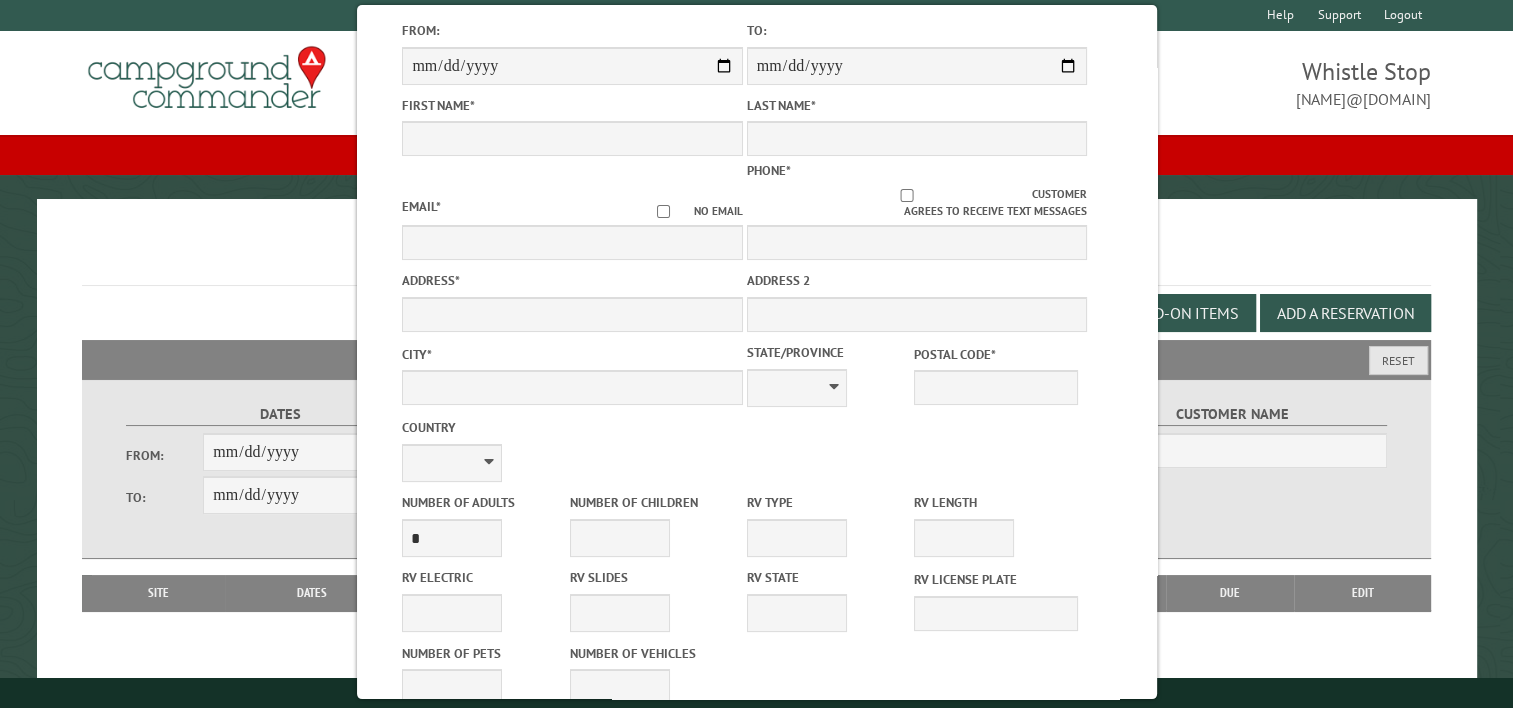 scroll, scrollTop: 0, scrollLeft: 0, axis: both 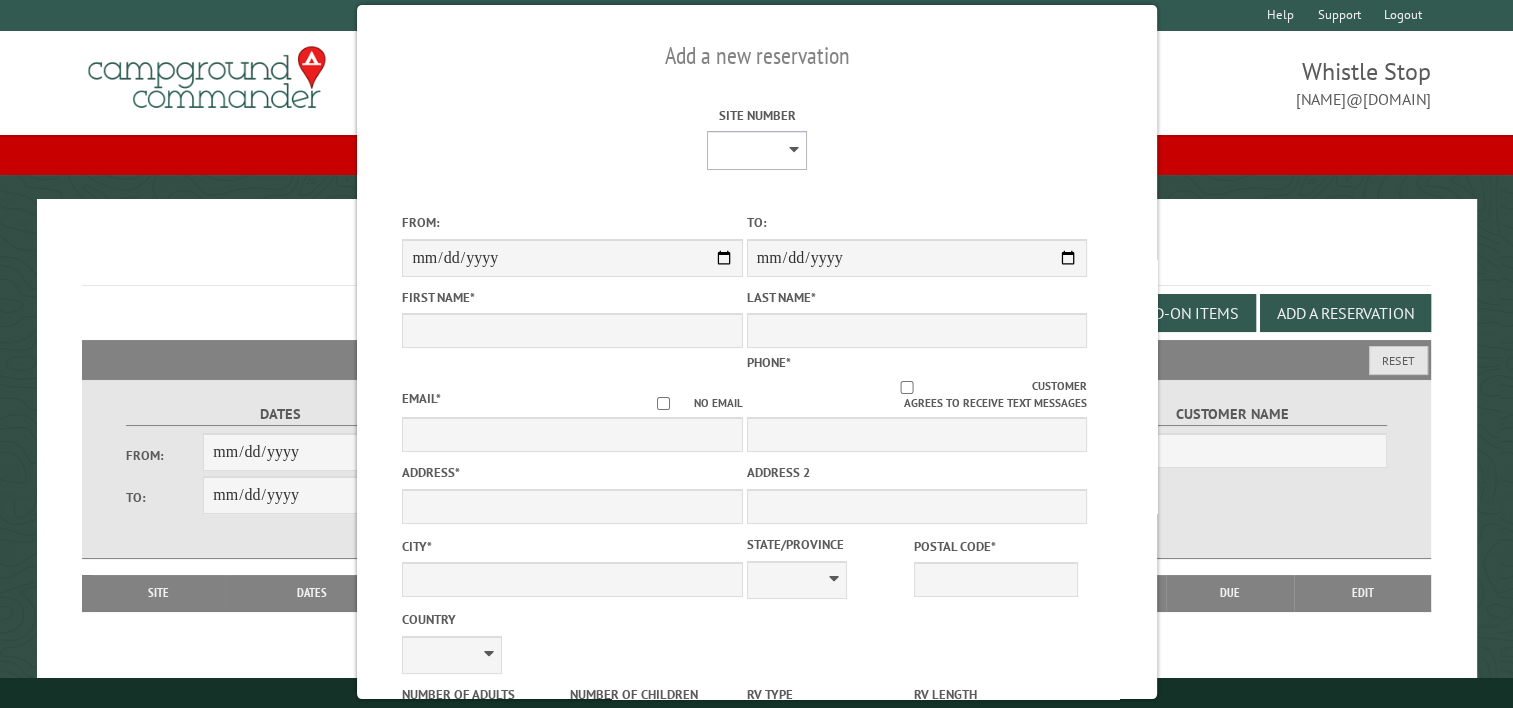 click on "* * * * * ** * * * * ** *** ** ** ** ** ** ** ** ** ** ** ** ** ** ** ** ** ** ** ** ** ** ** ** ** ** ** ** ** ** ** ** ** ** ** ** ** *** *** *** *** *** *** *** *** **** **** **** ****" at bounding box center (757, 150) 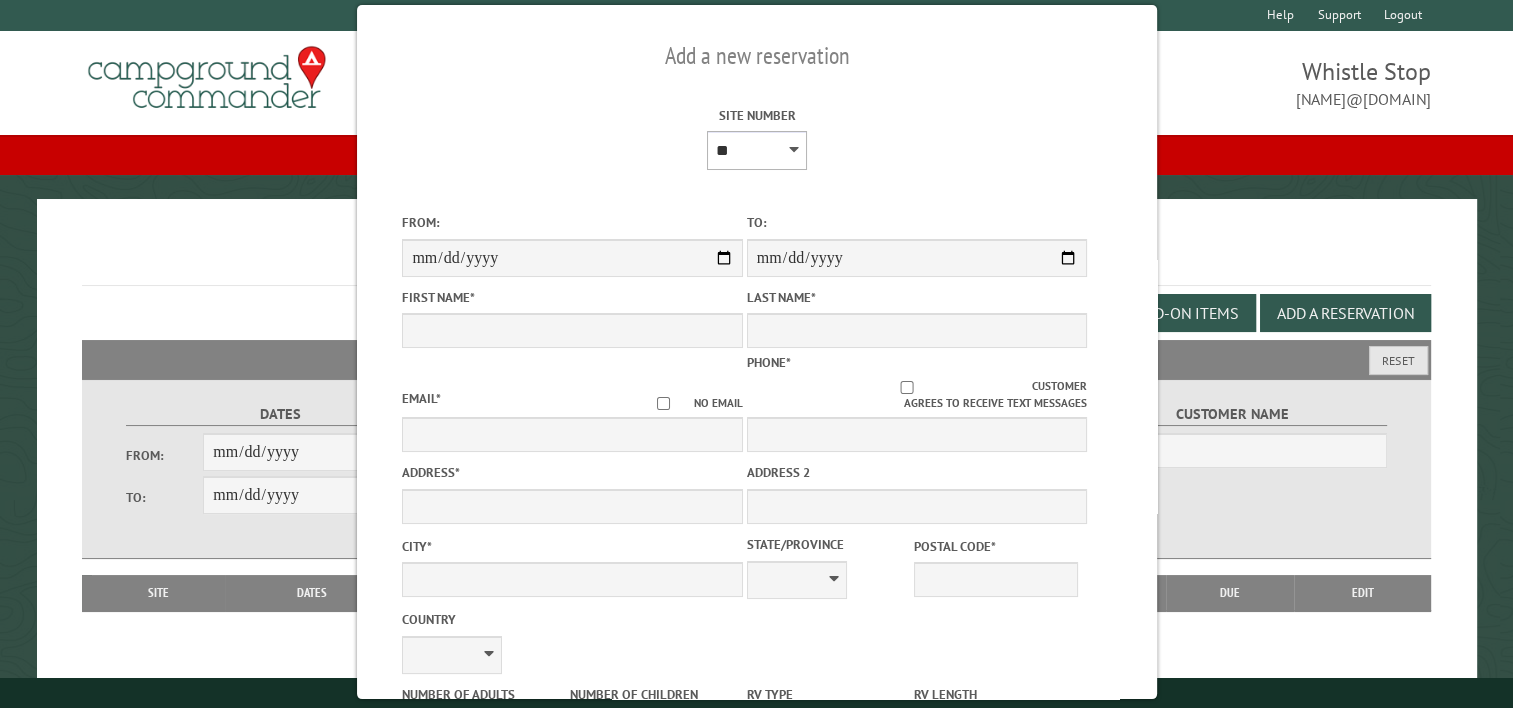 click on "* * * * * ** * * * * ** *** ** ** ** ** ** ** ** ** ** ** ** ** ** ** ** ** ** ** ** ** ** ** ** ** ** ** ** ** ** ** ** ** ** ** ** ** *** *** *** *** *** *** *** *** **** **** **** ****" at bounding box center [757, 150] 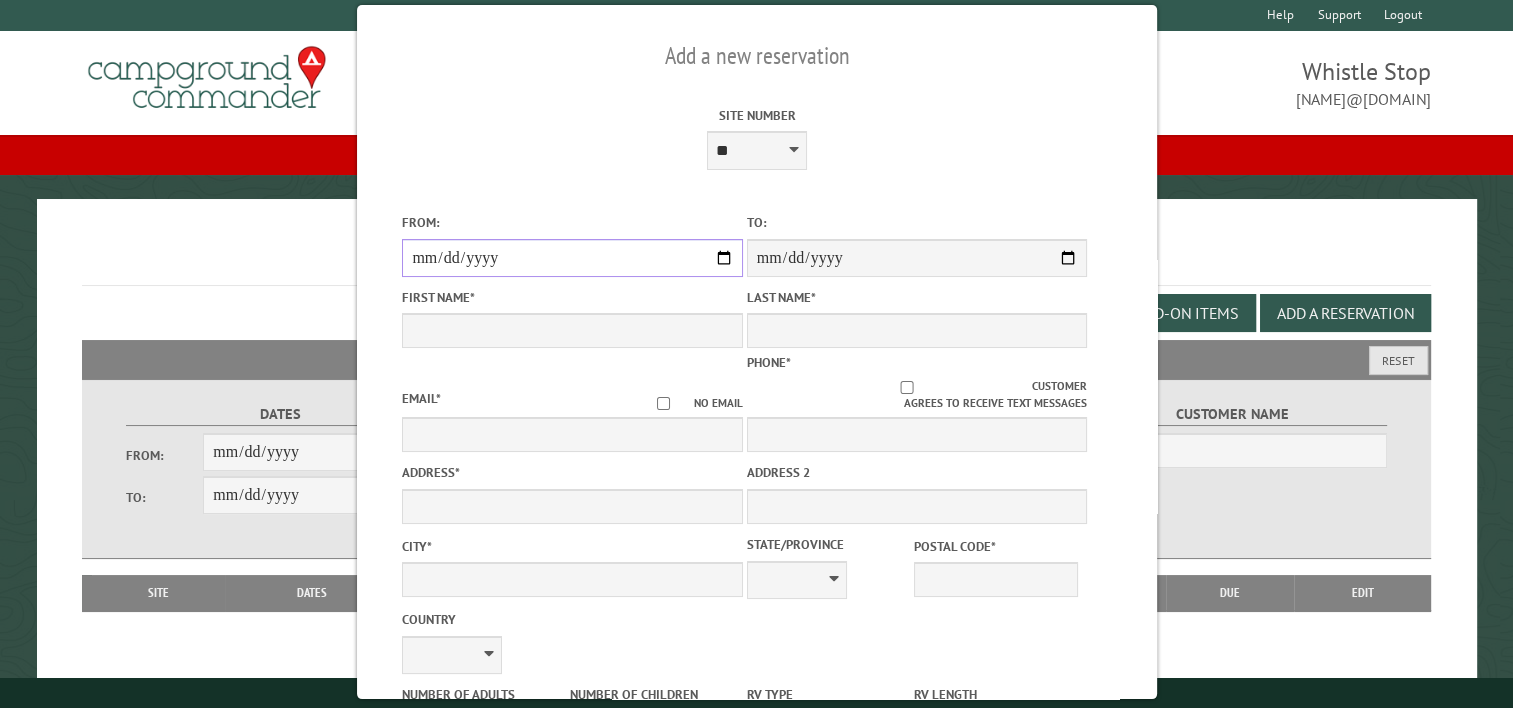 click on "From:" at bounding box center [572, 258] 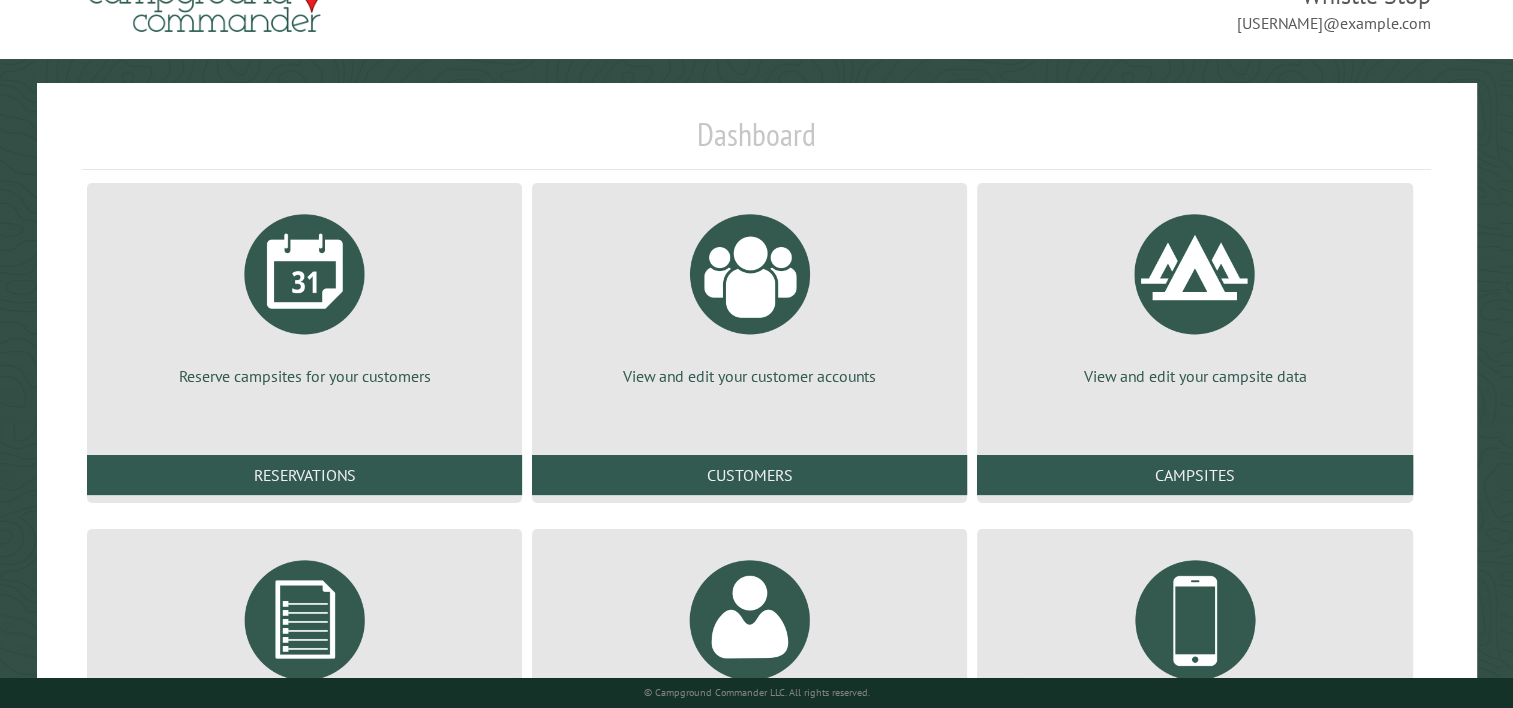 scroll, scrollTop: 293, scrollLeft: 0, axis: vertical 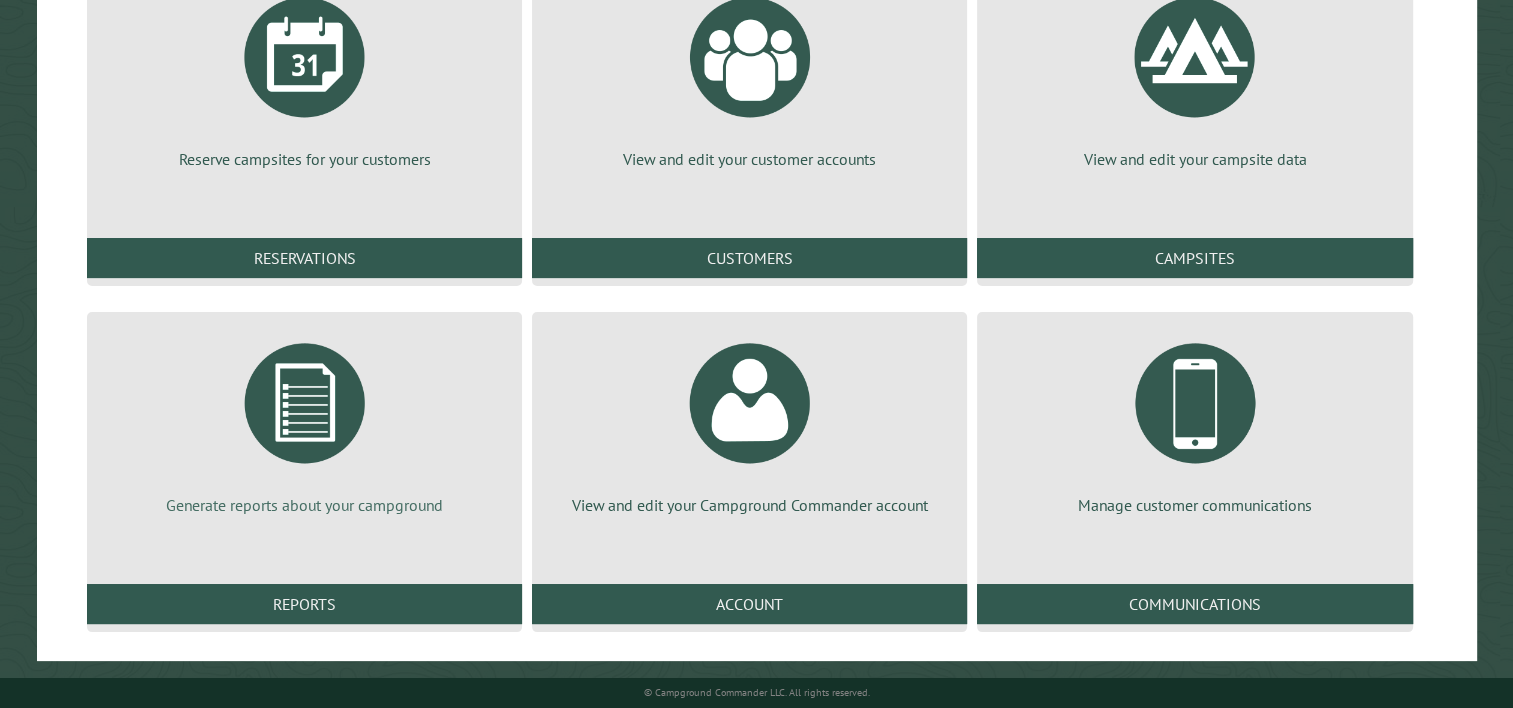click at bounding box center [305, 403] 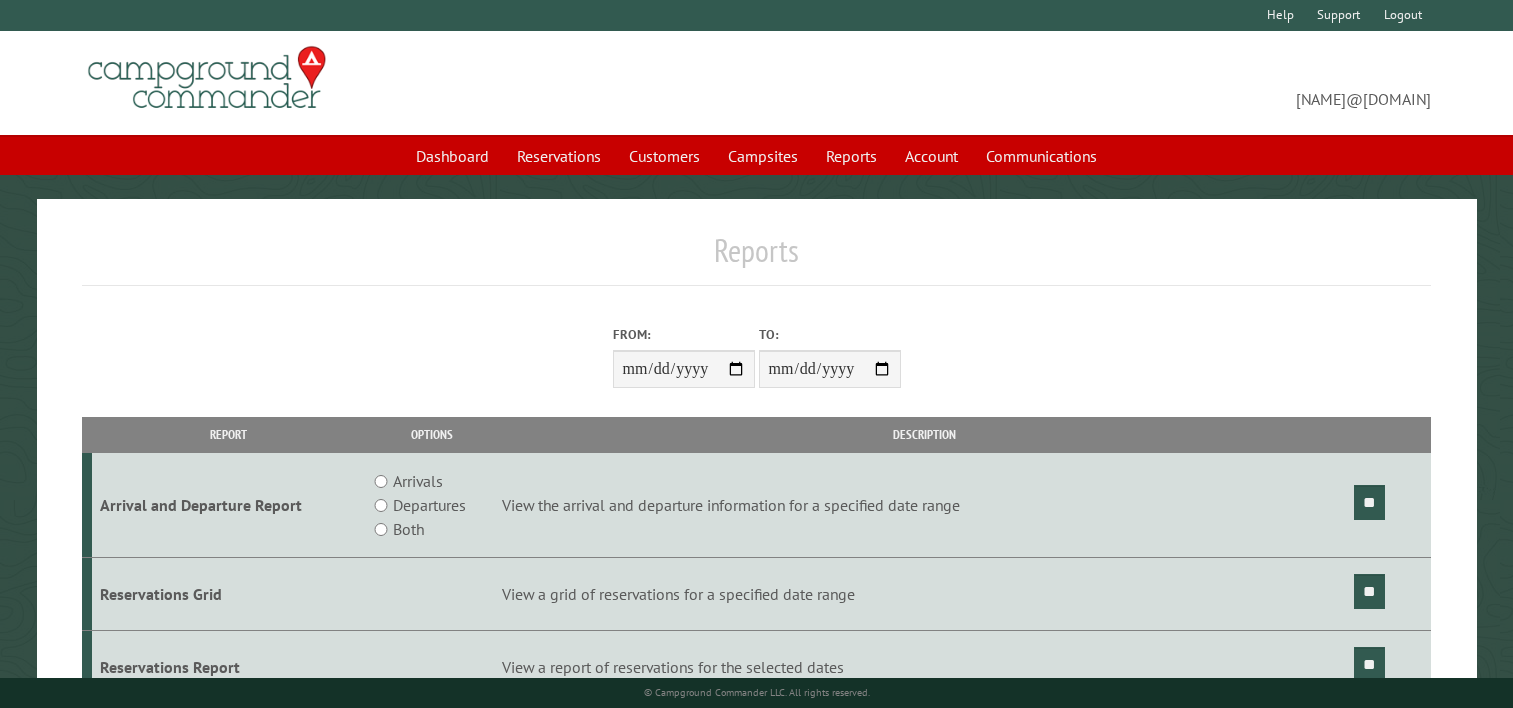 scroll, scrollTop: 0, scrollLeft: 0, axis: both 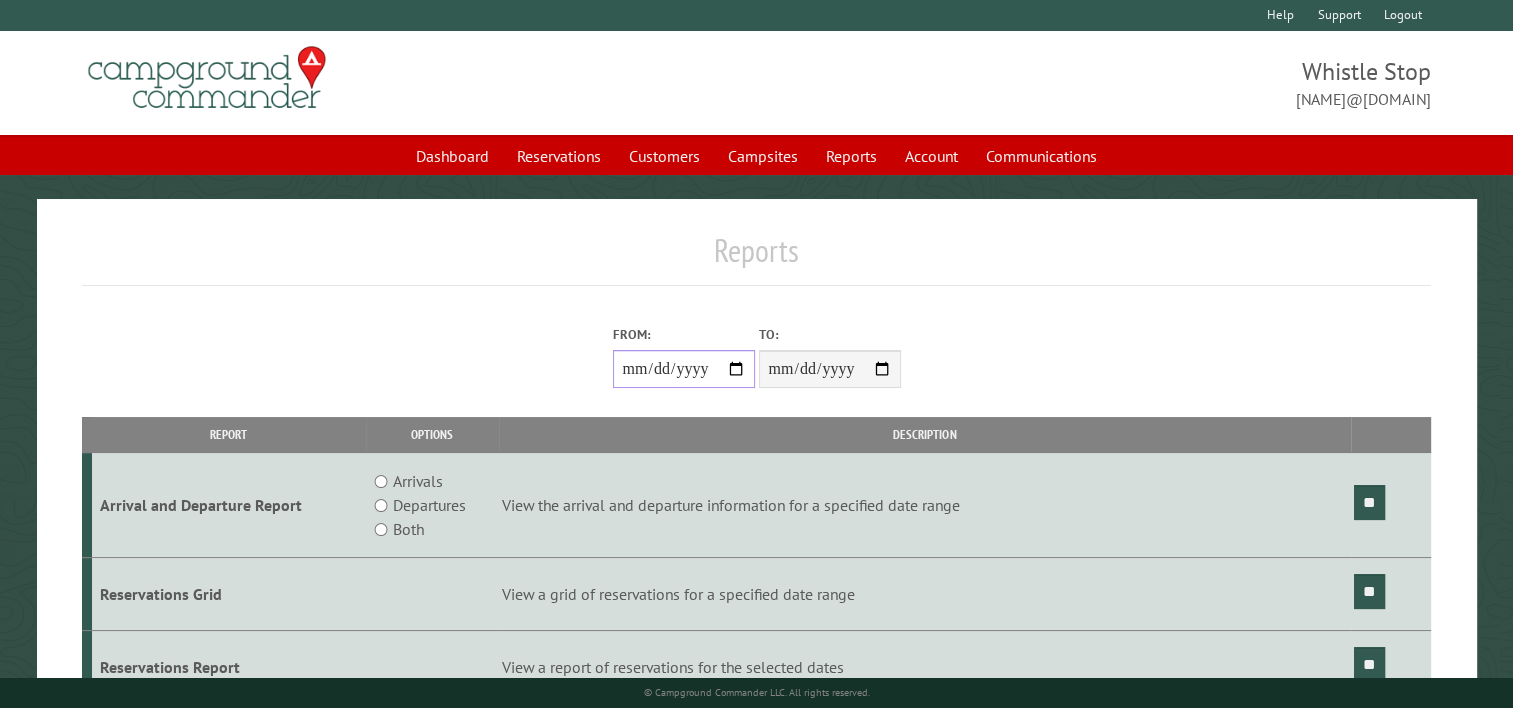 click on "From:" at bounding box center (684, 369) 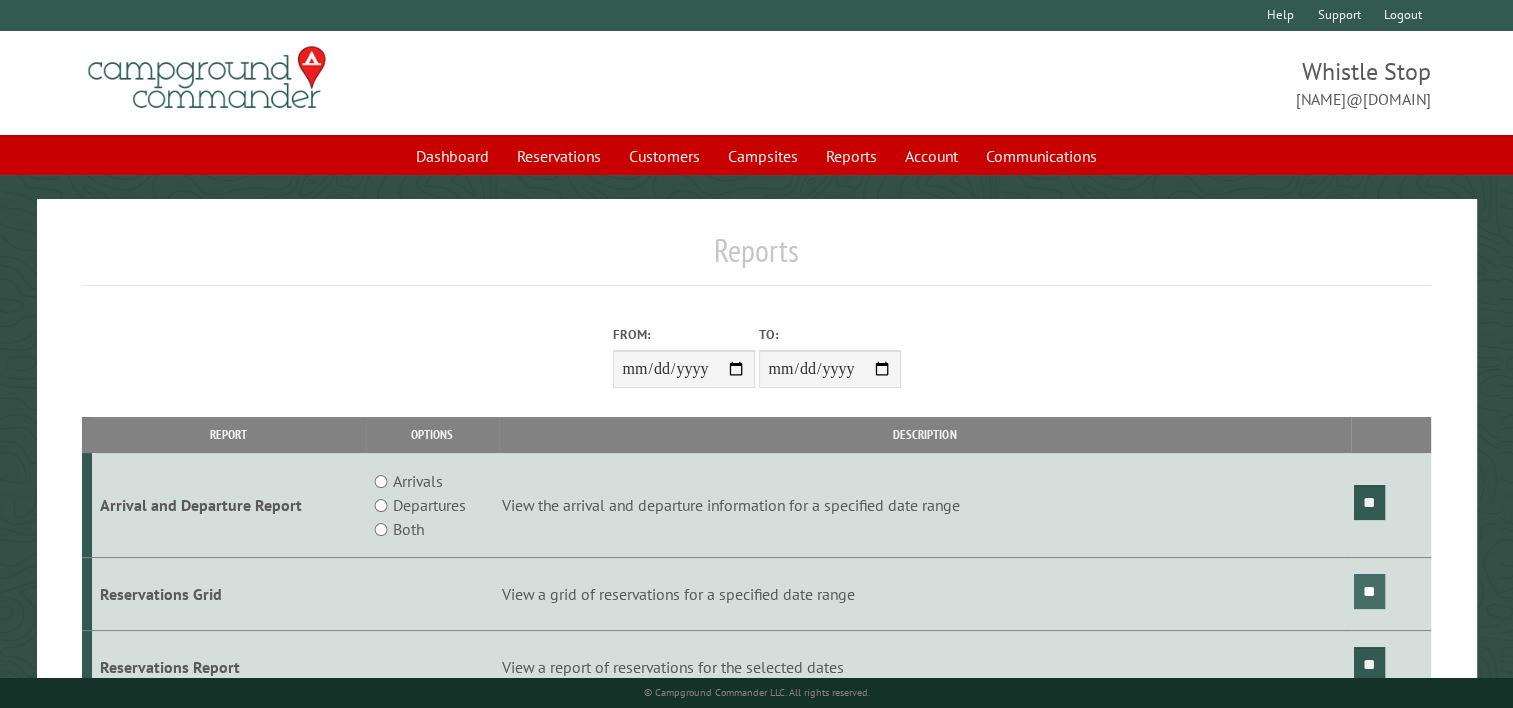 click on "**" at bounding box center [1369, 591] 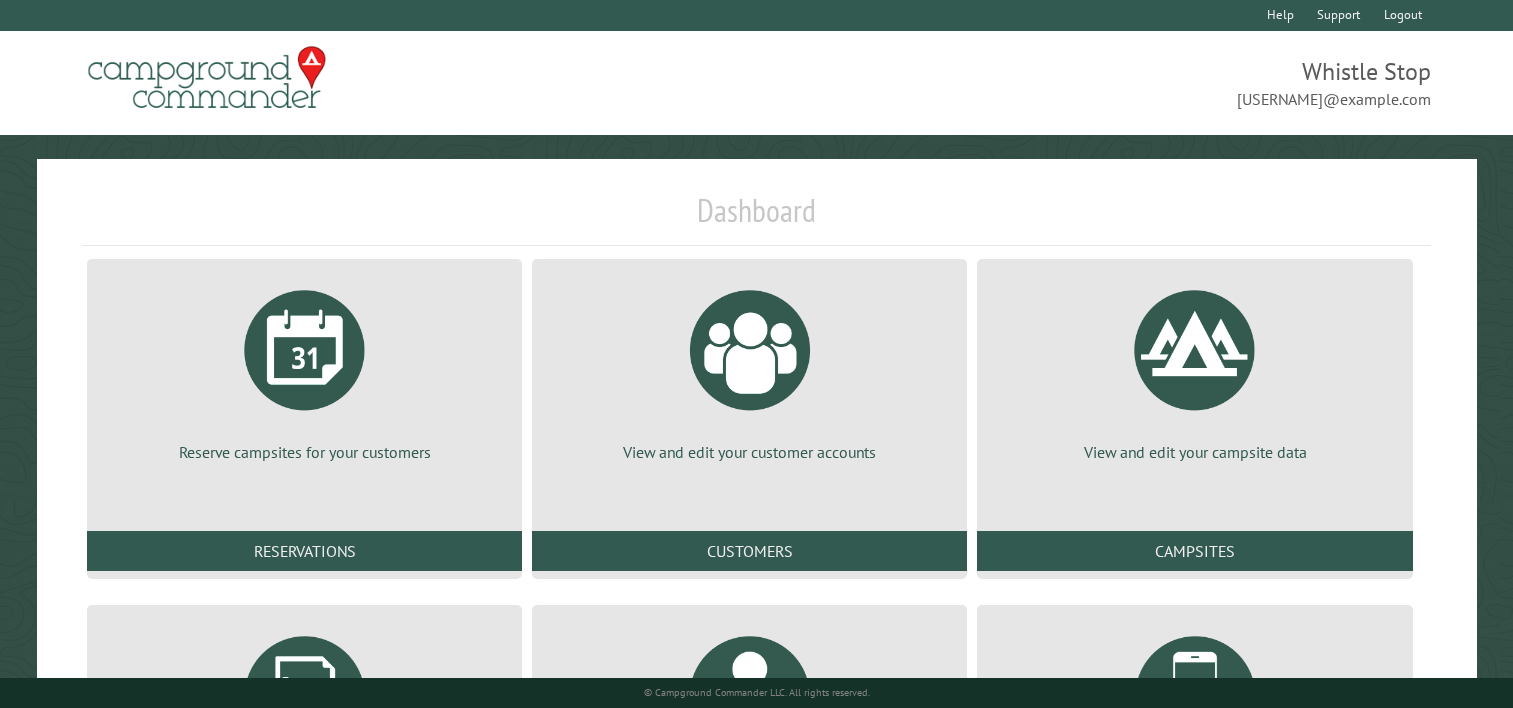 scroll, scrollTop: 0, scrollLeft: 0, axis: both 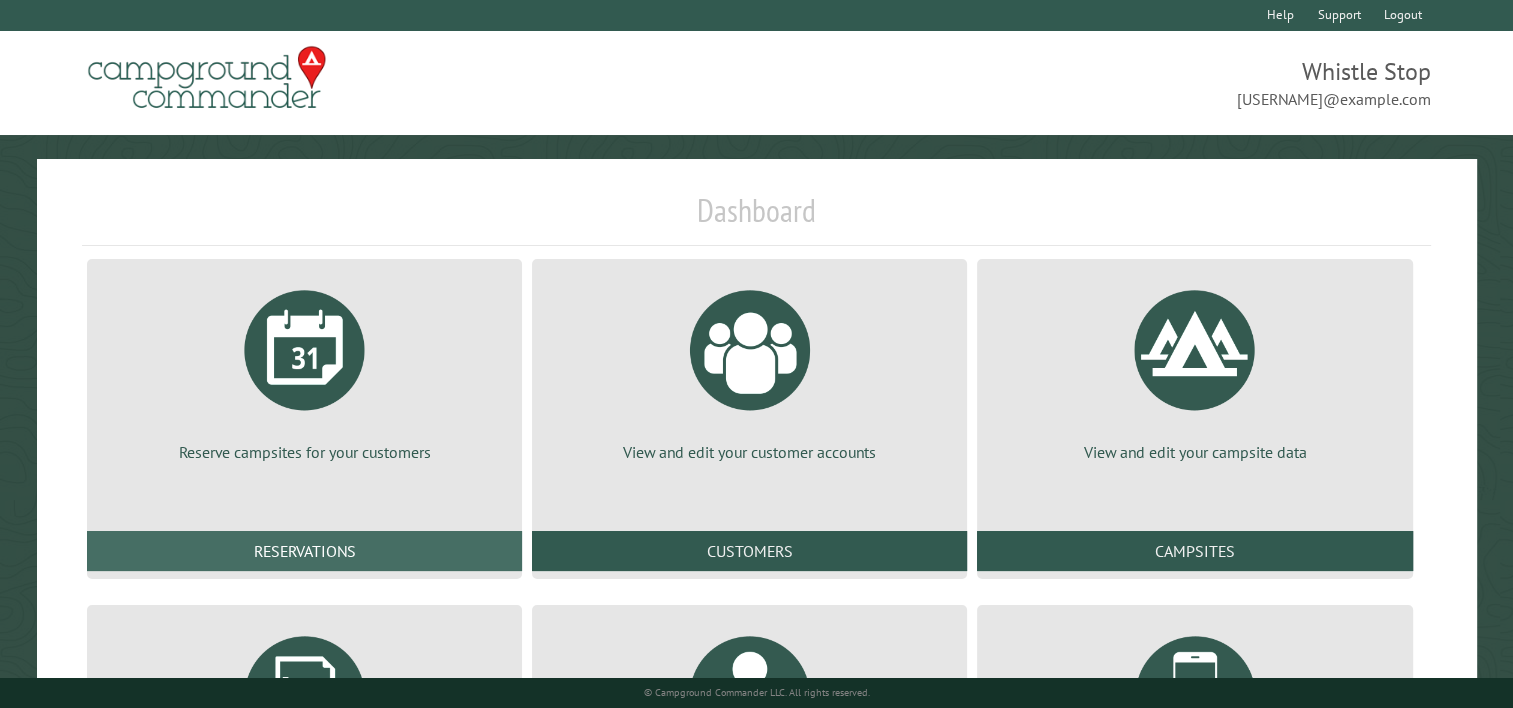 click on "Reservations" at bounding box center (304, 551) 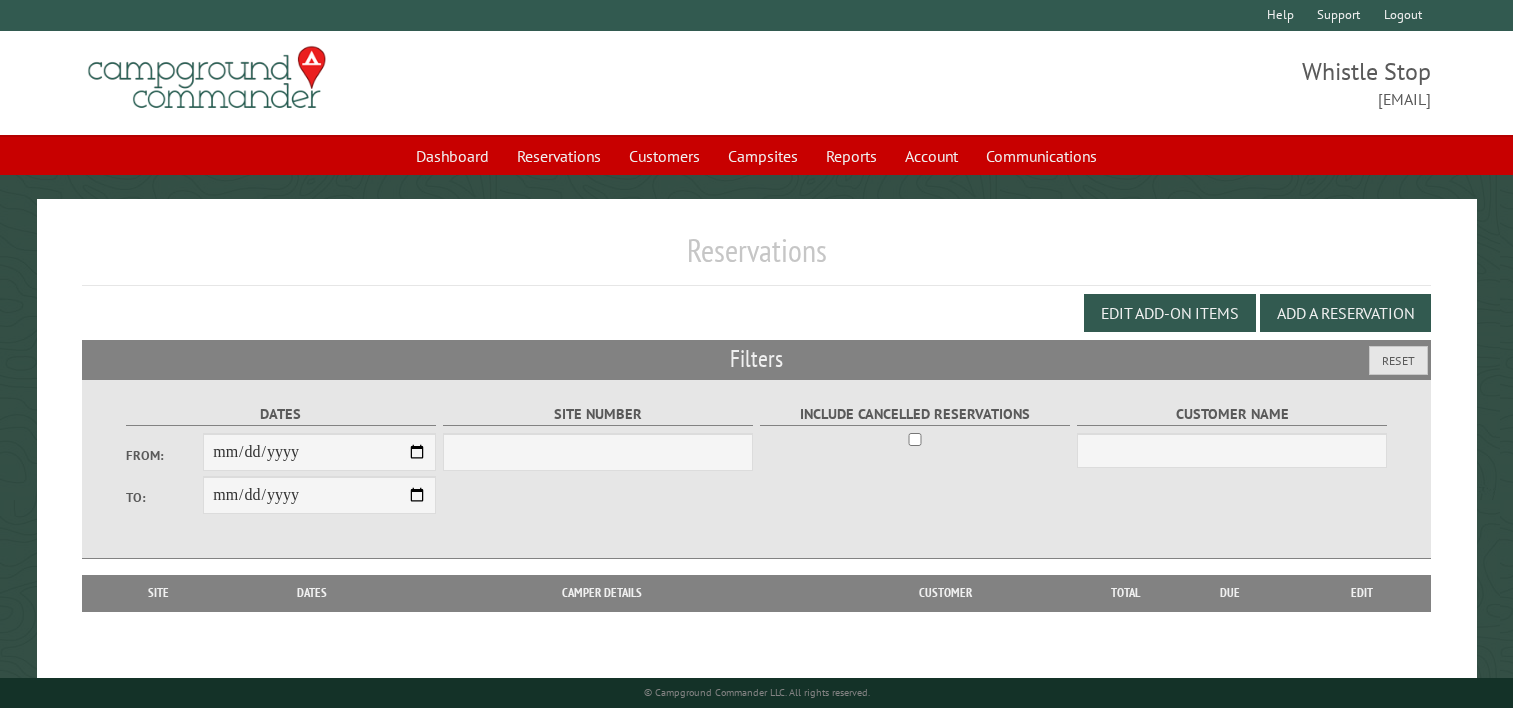 scroll, scrollTop: 0, scrollLeft: 0, axis: both 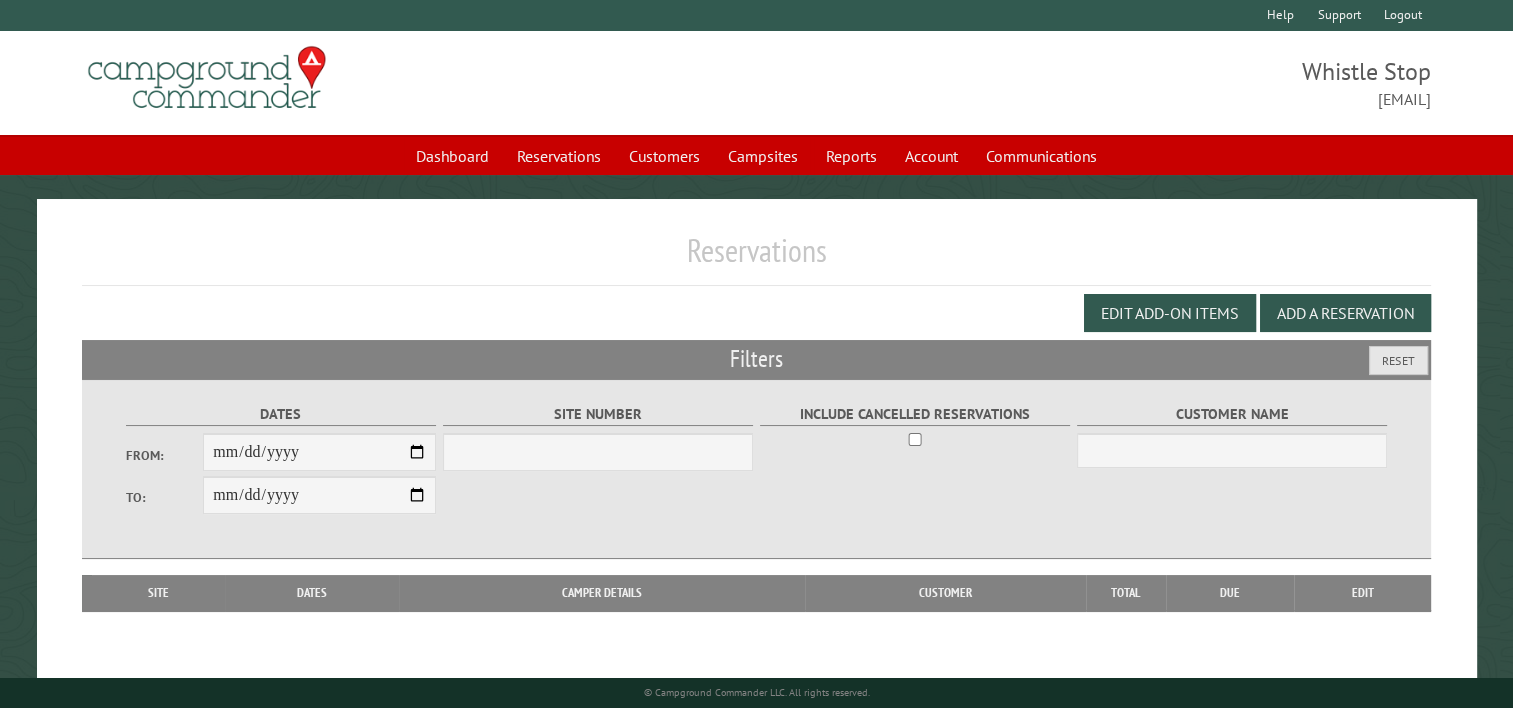 select on "***" 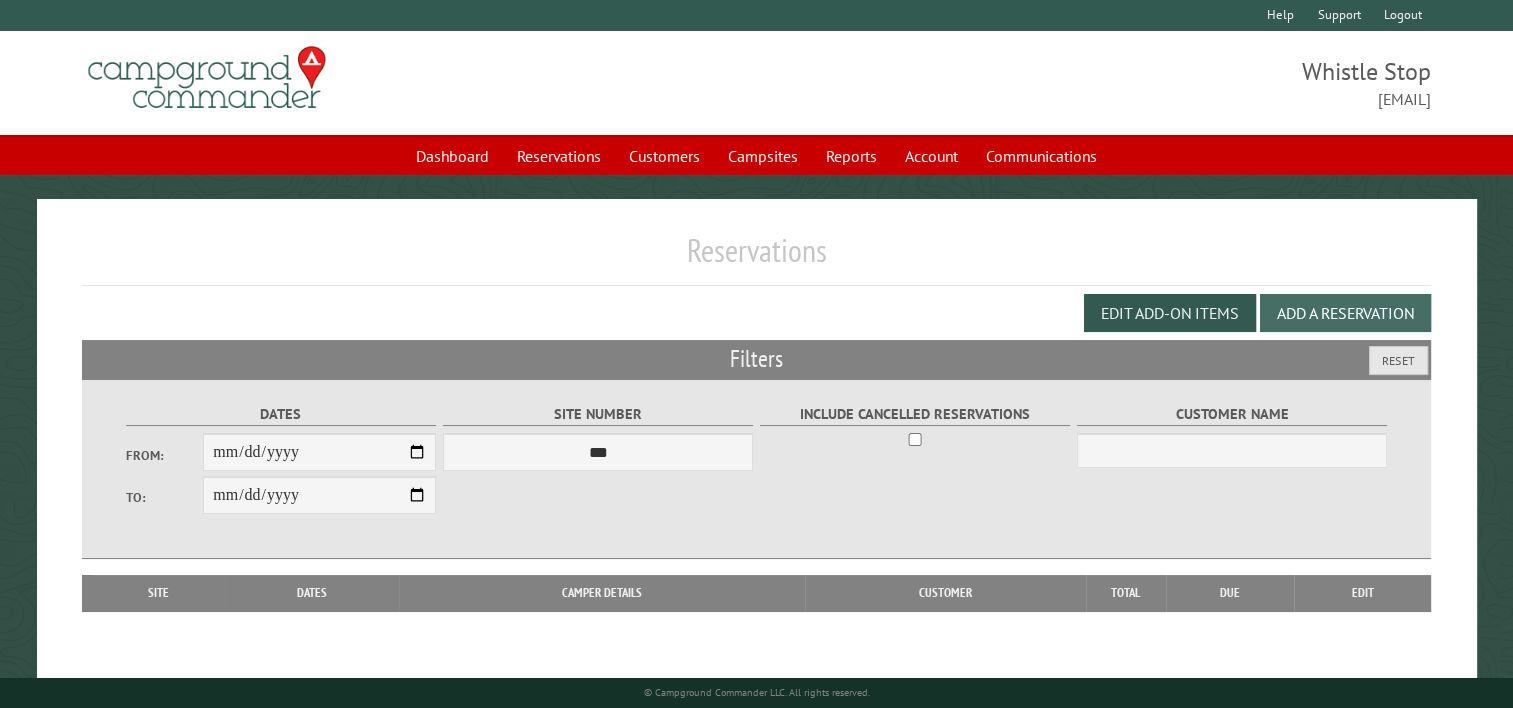 click on "Add a Reservation" at bounding box center [1345, 313] 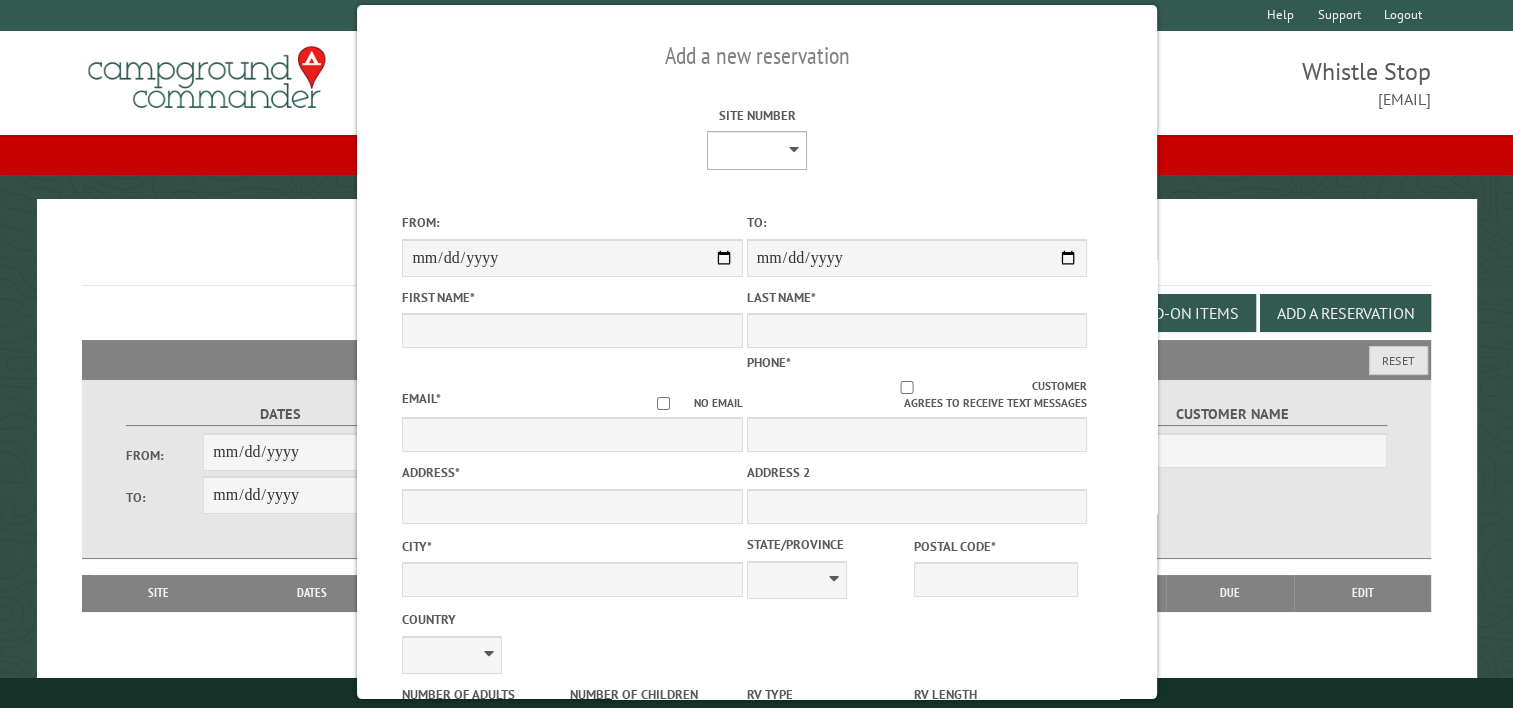 click on "* * * * * ** * * * * ** *** ** ** ** ** ** ** ** ** ** ** ** ** ** ** ** ** ** ** ** ** ** ** ** ** ** ** ** ** ** ** ** ** ** ** ** ** *** *** *** *** *** *** *** *** **** **** **** ****" at bounding box center (757, 150) 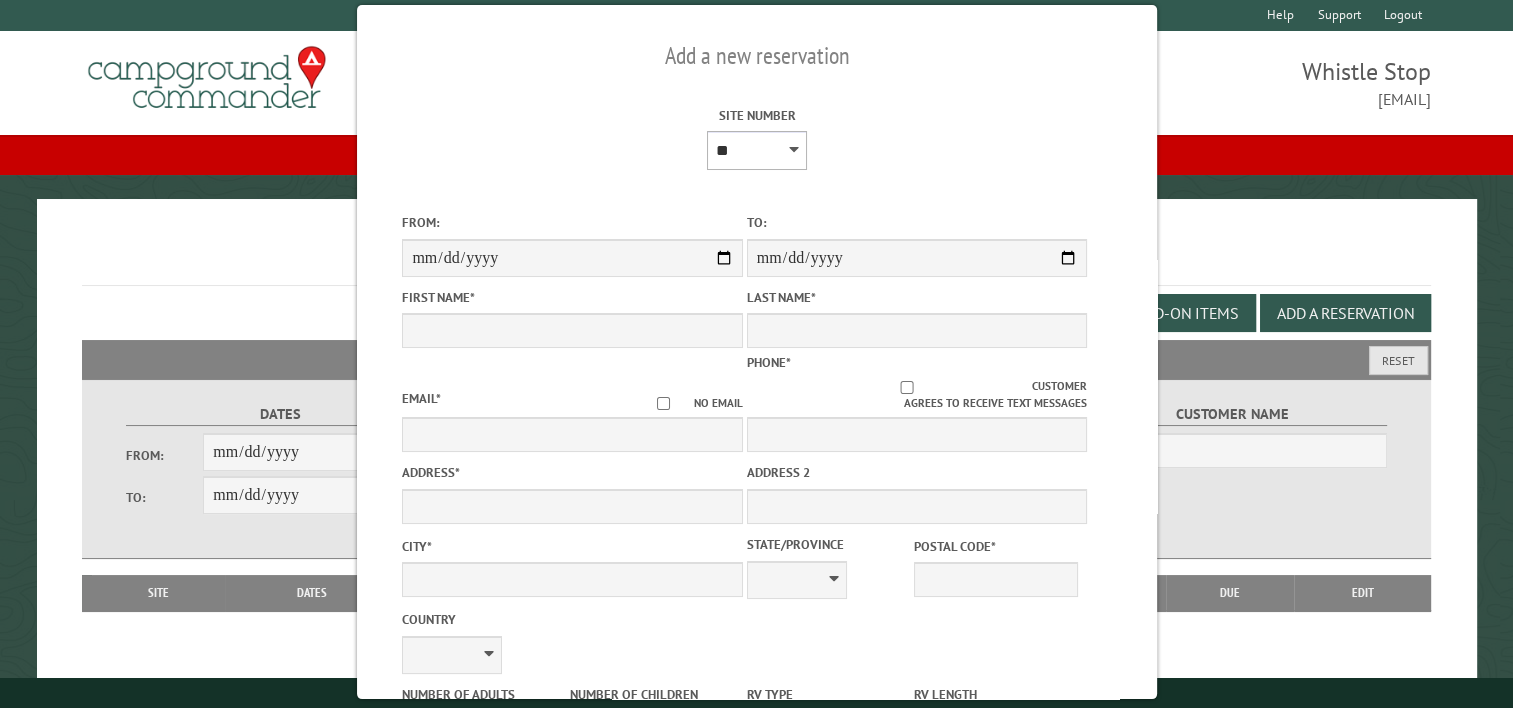 click on "* * * * * ** * * * * ** *** ** ** ** ** ** ** ** ** ** ** ** ** ** ** ** ** ** ** ** ** ** ** ** ** ** ** ** ** ** ** ** ** ** ** ** ** *** *** *** *** *** *** *** *** **** **** **** ****" at bounding box center [757, 150] 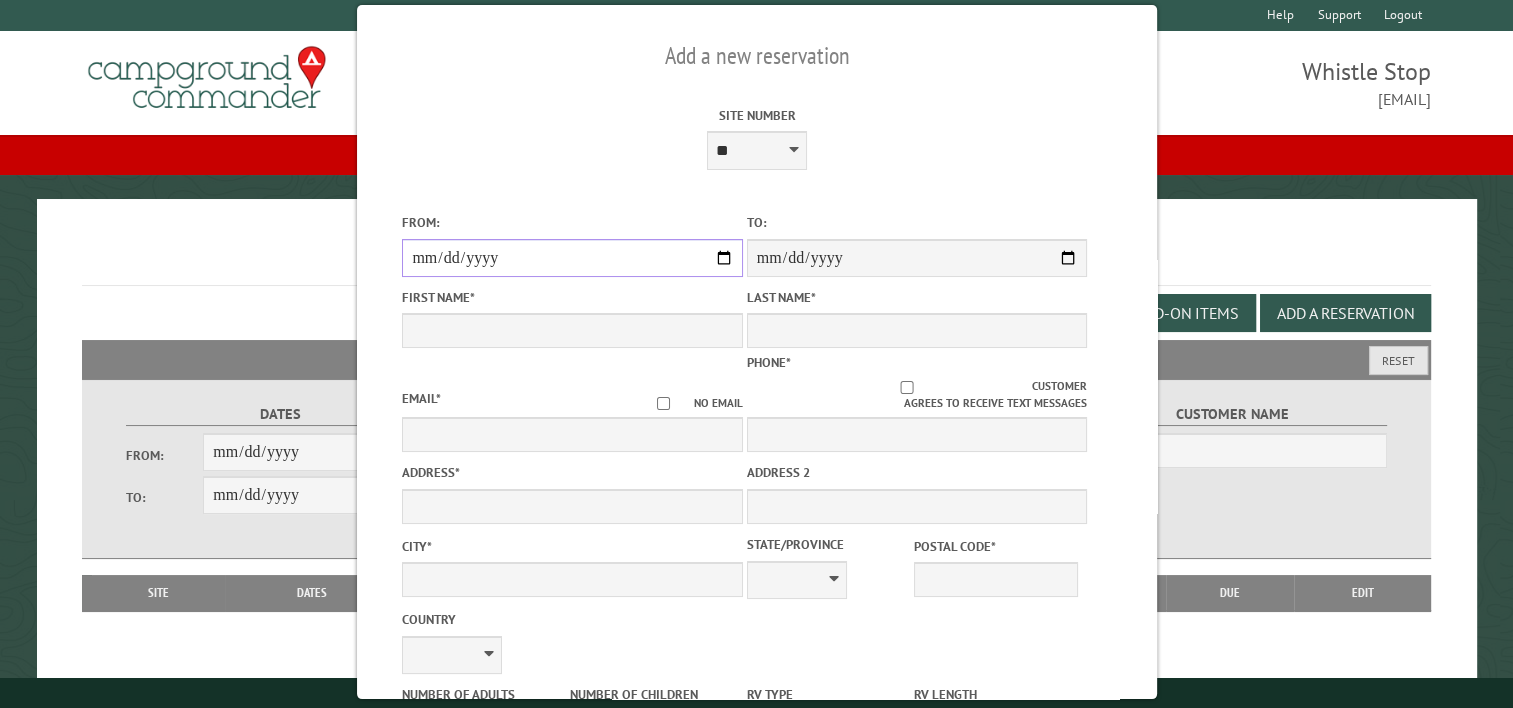 click on "From:" at bounding box center (572, 258) 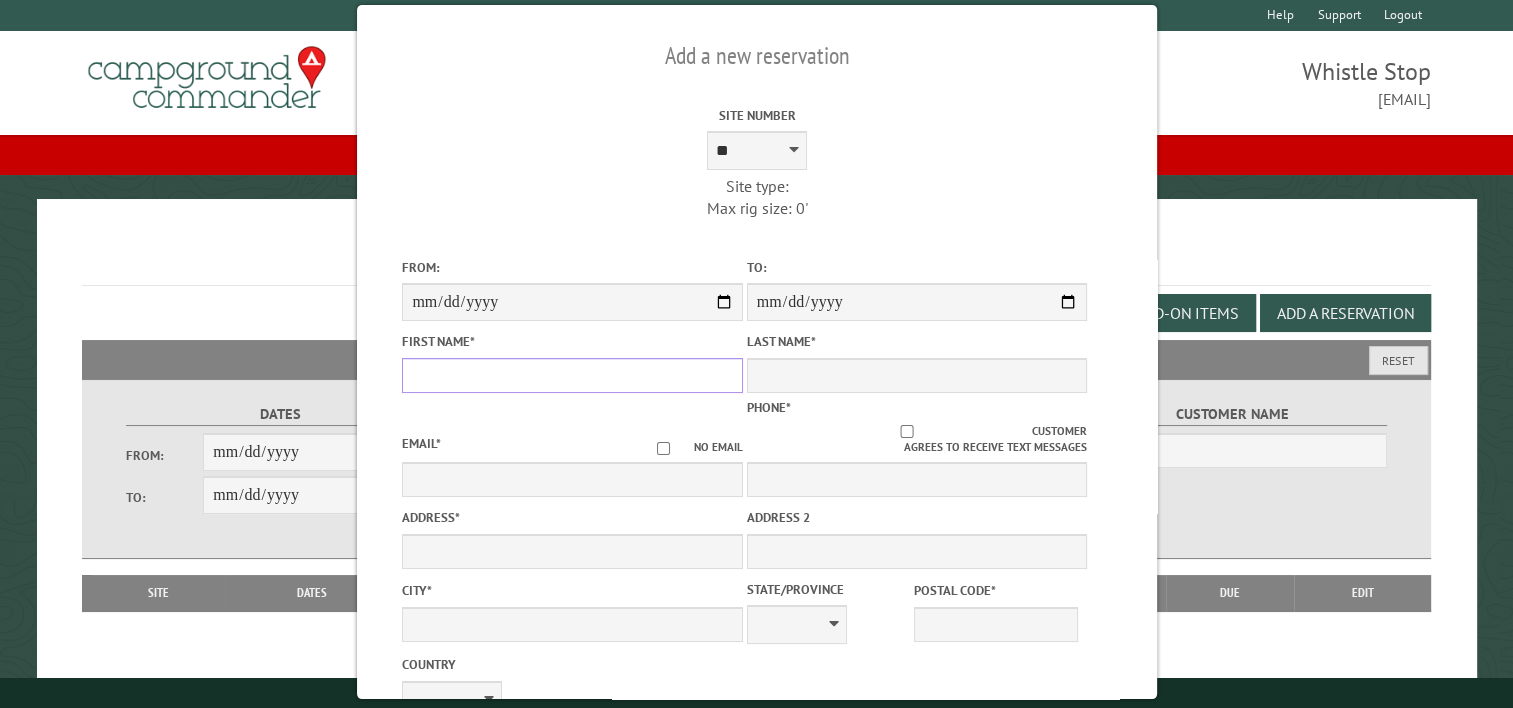 click on "First Name *" at bounding box center [572, 375] 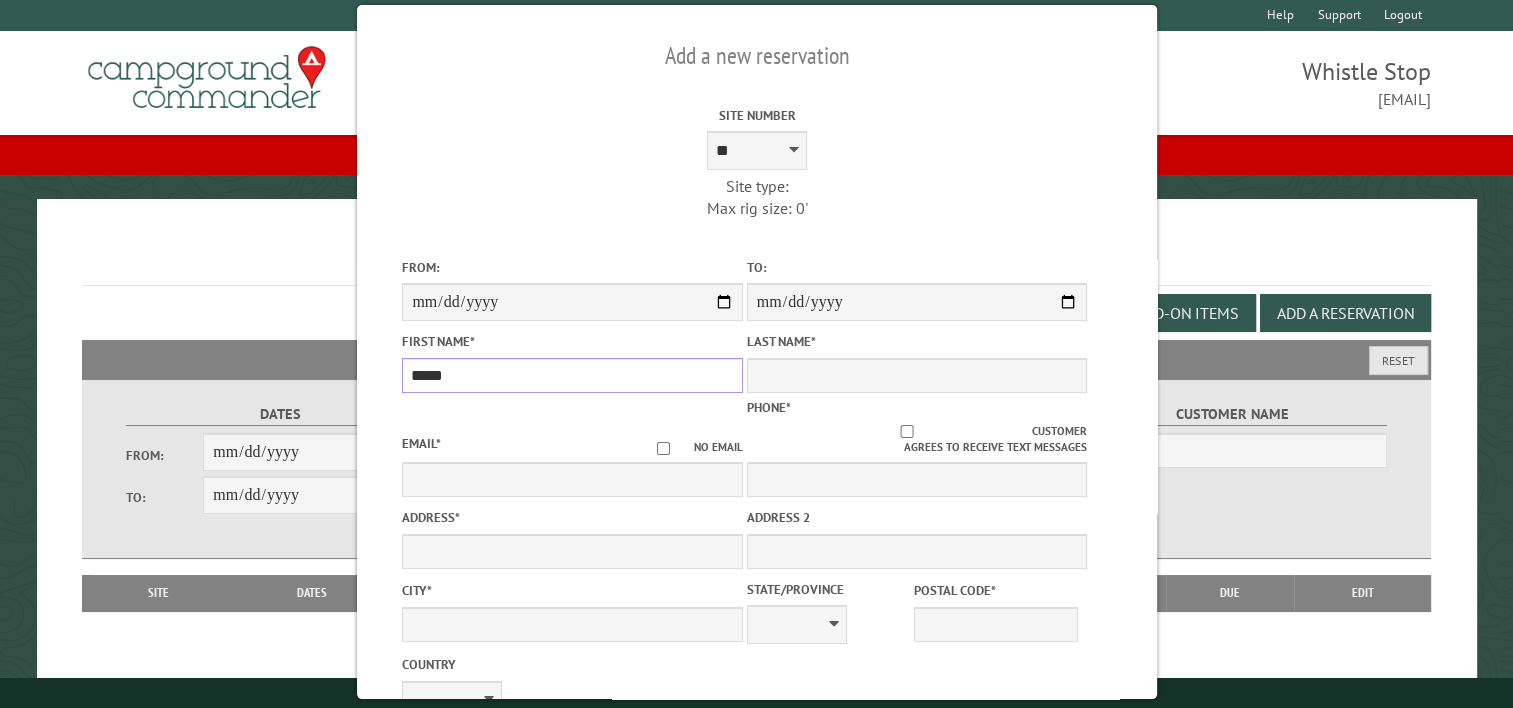 type on "*****" 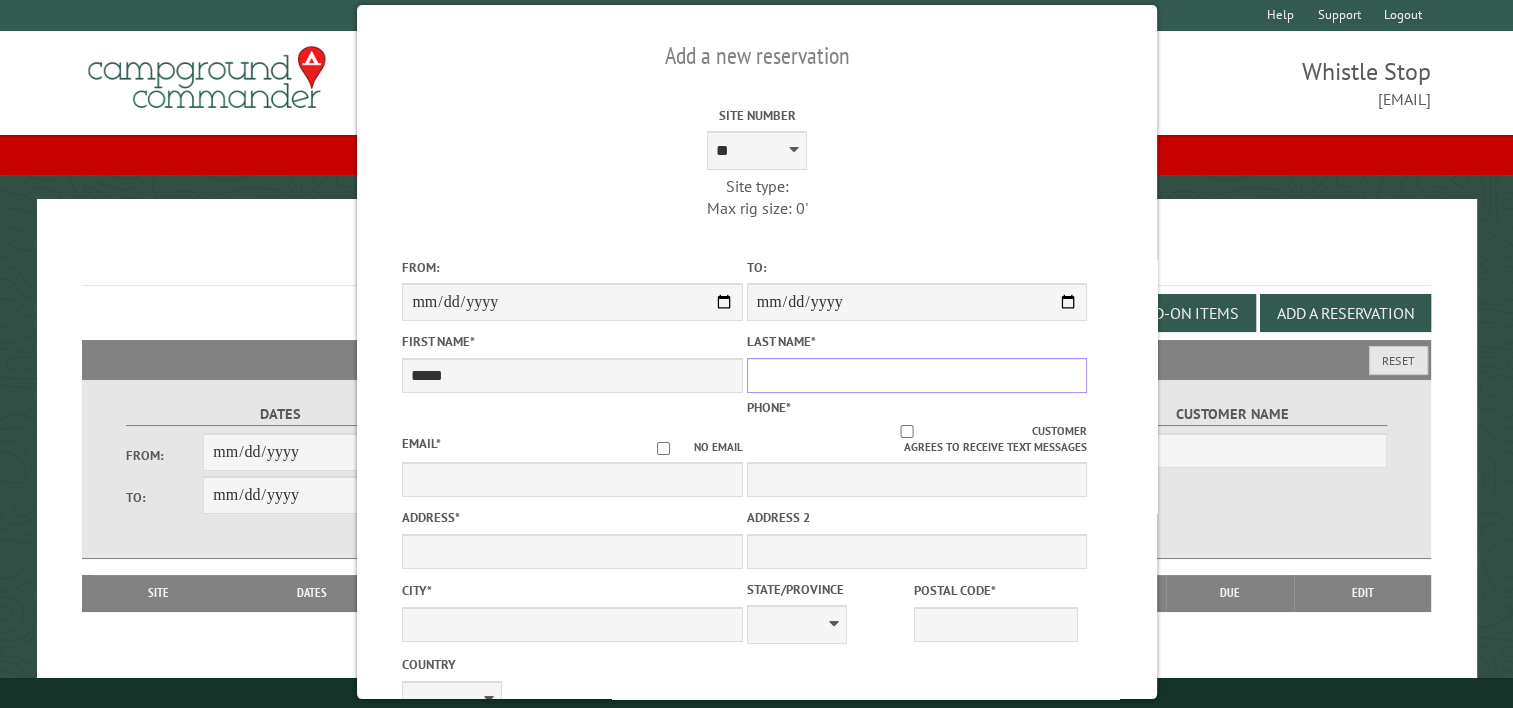 click on "Last Name *" at bounding box center (916, 375) 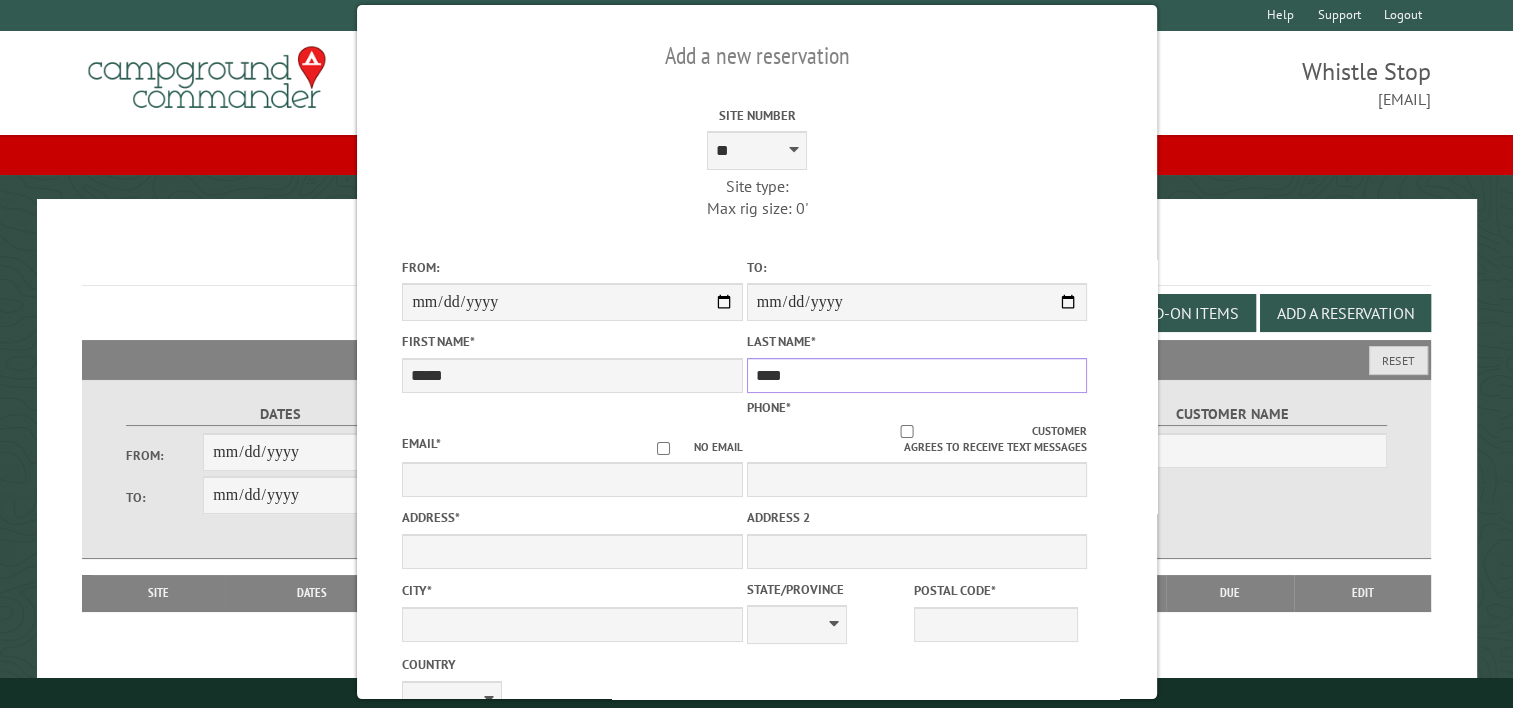 type on "****" 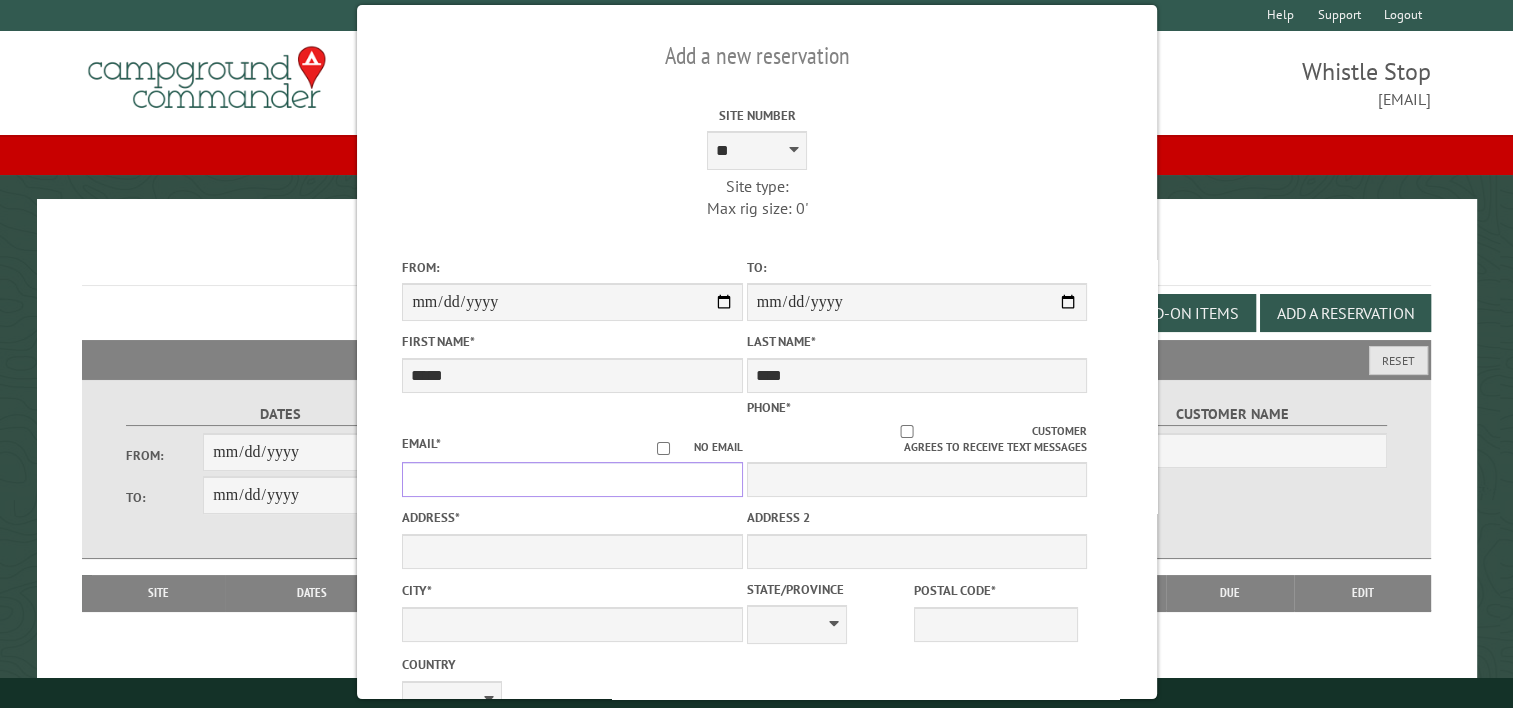 click on "Email *" at bounding box center (572, 479) 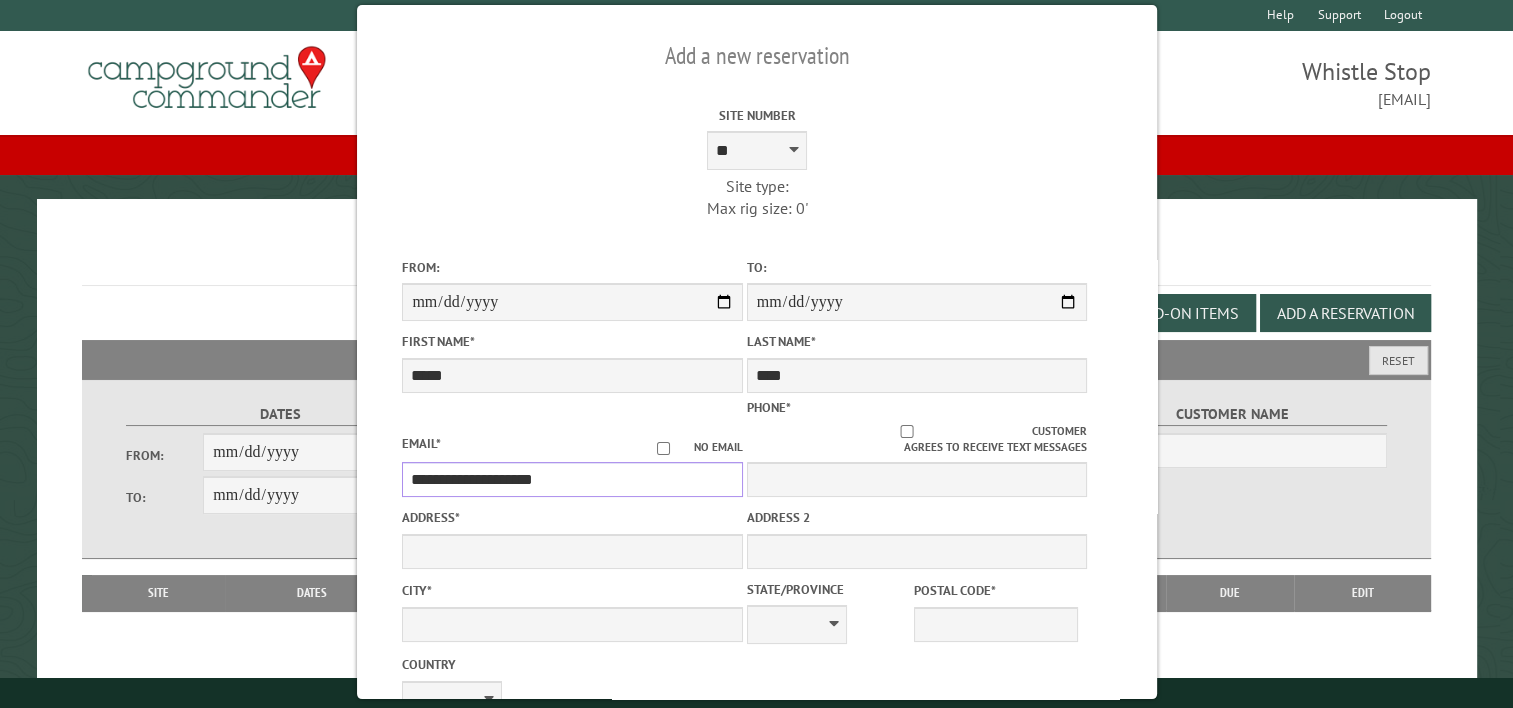 click on "**********" at bounding box center [572, 479] 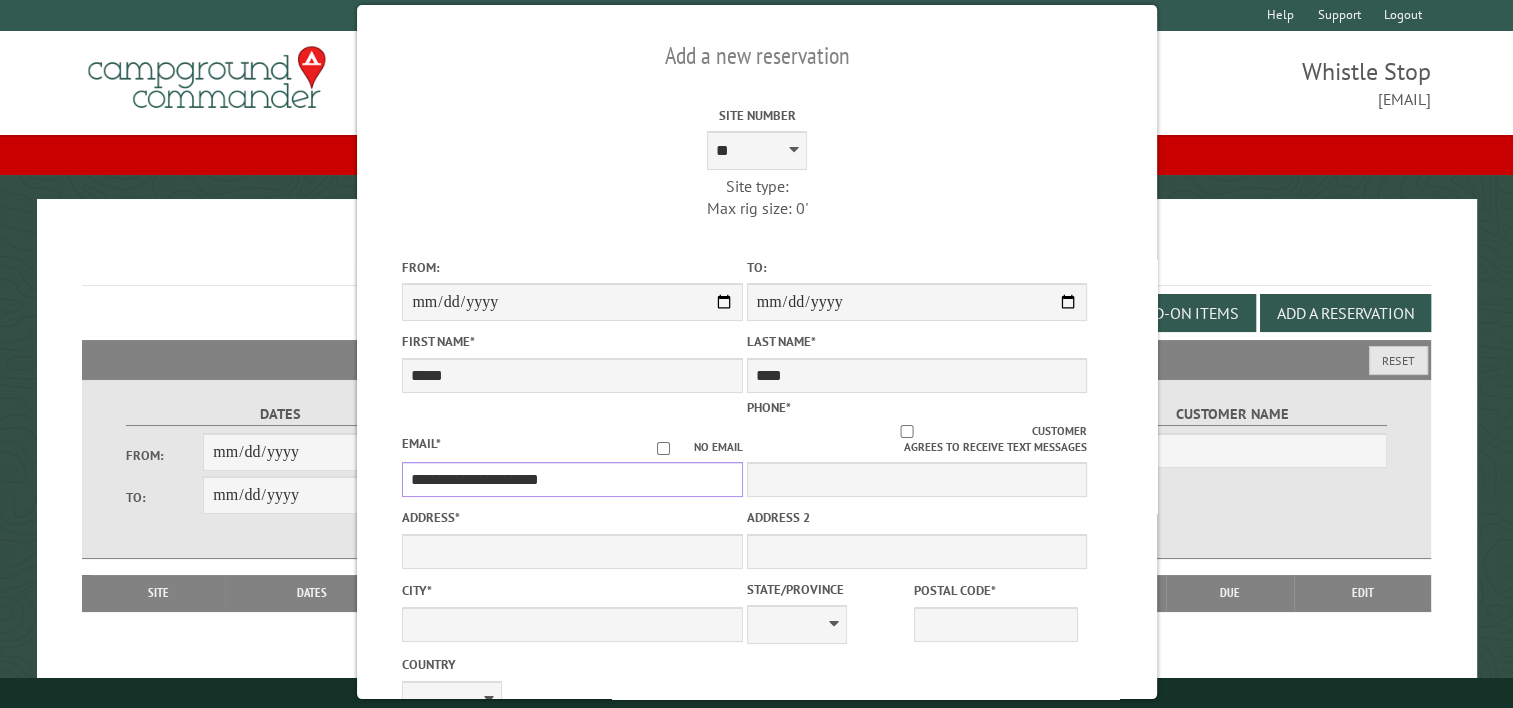type on "**********" 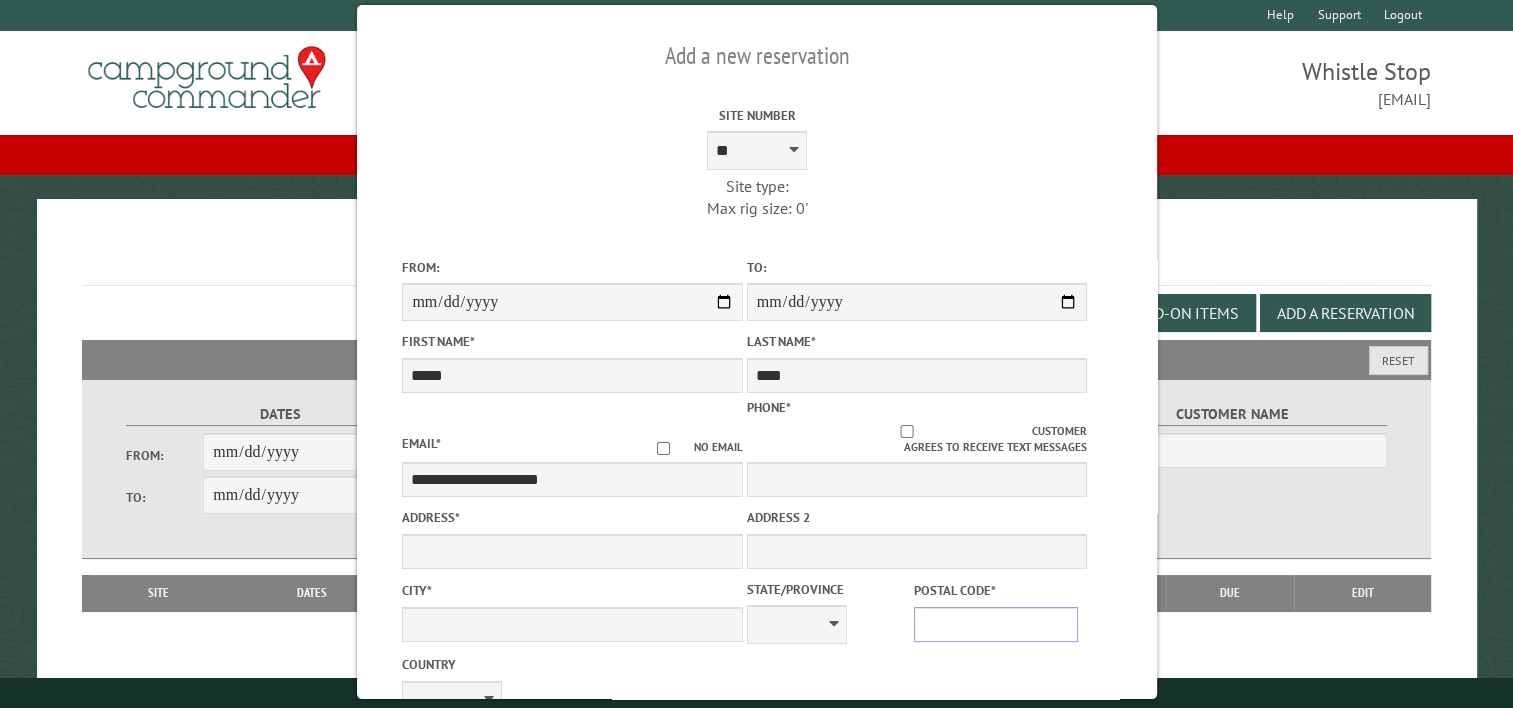 click on "Postal Code *" at bounding box center (995, 624) 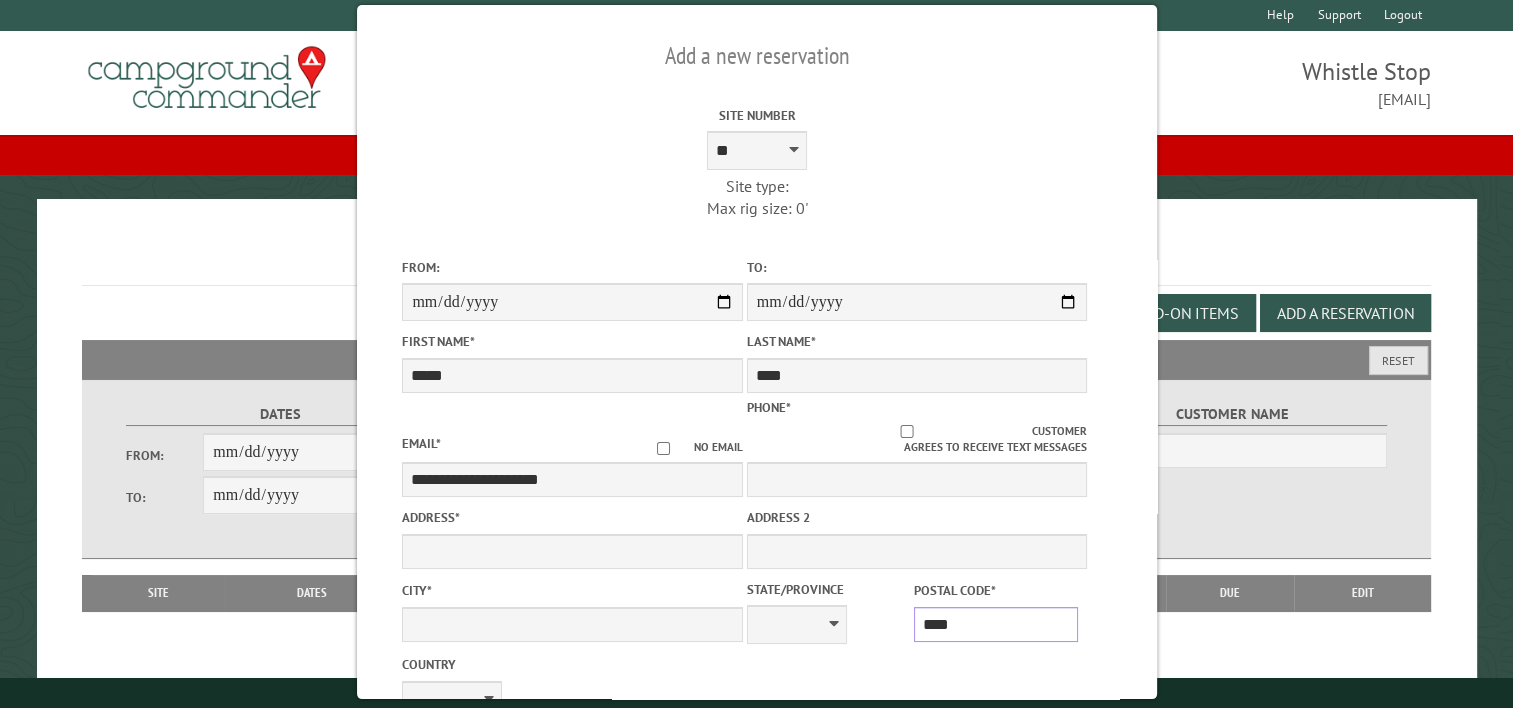 type on "*****" 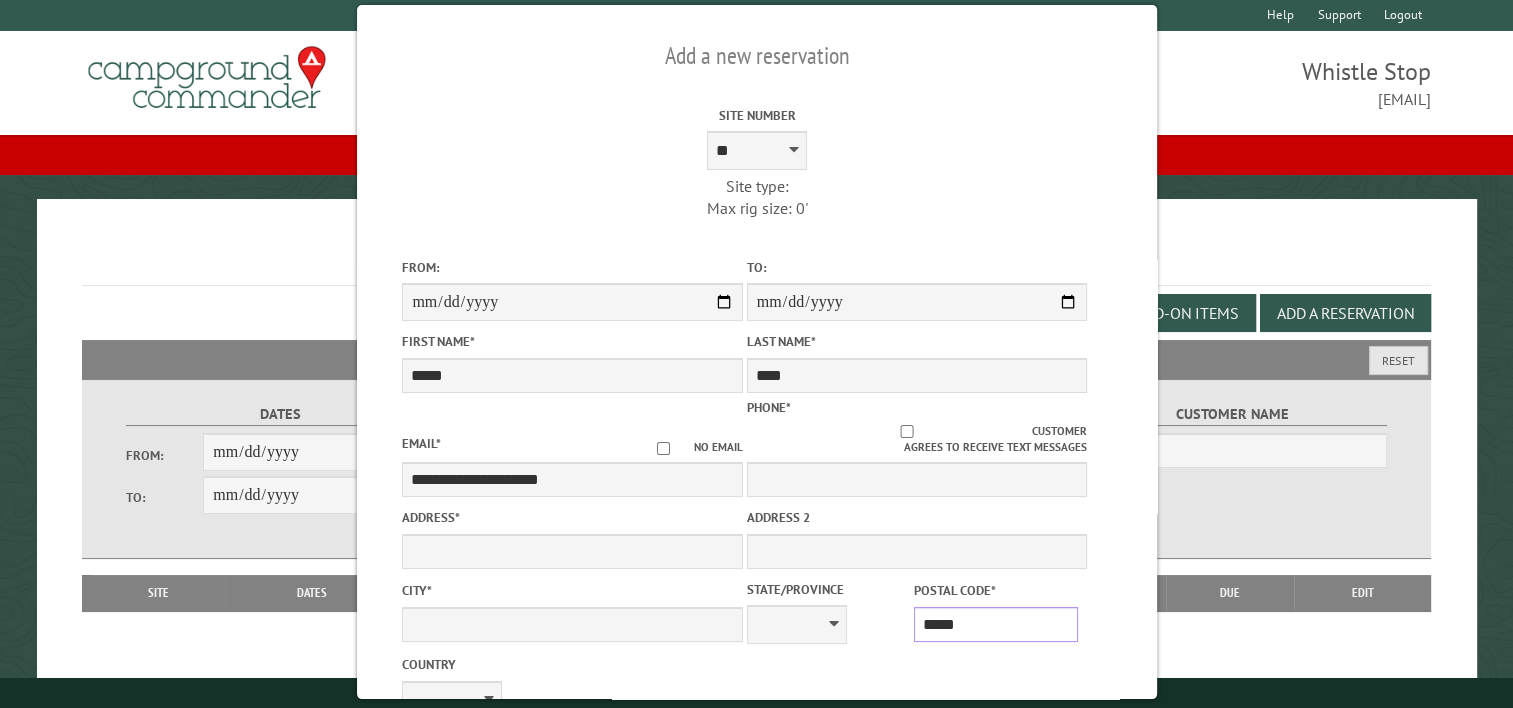 type on "*********" 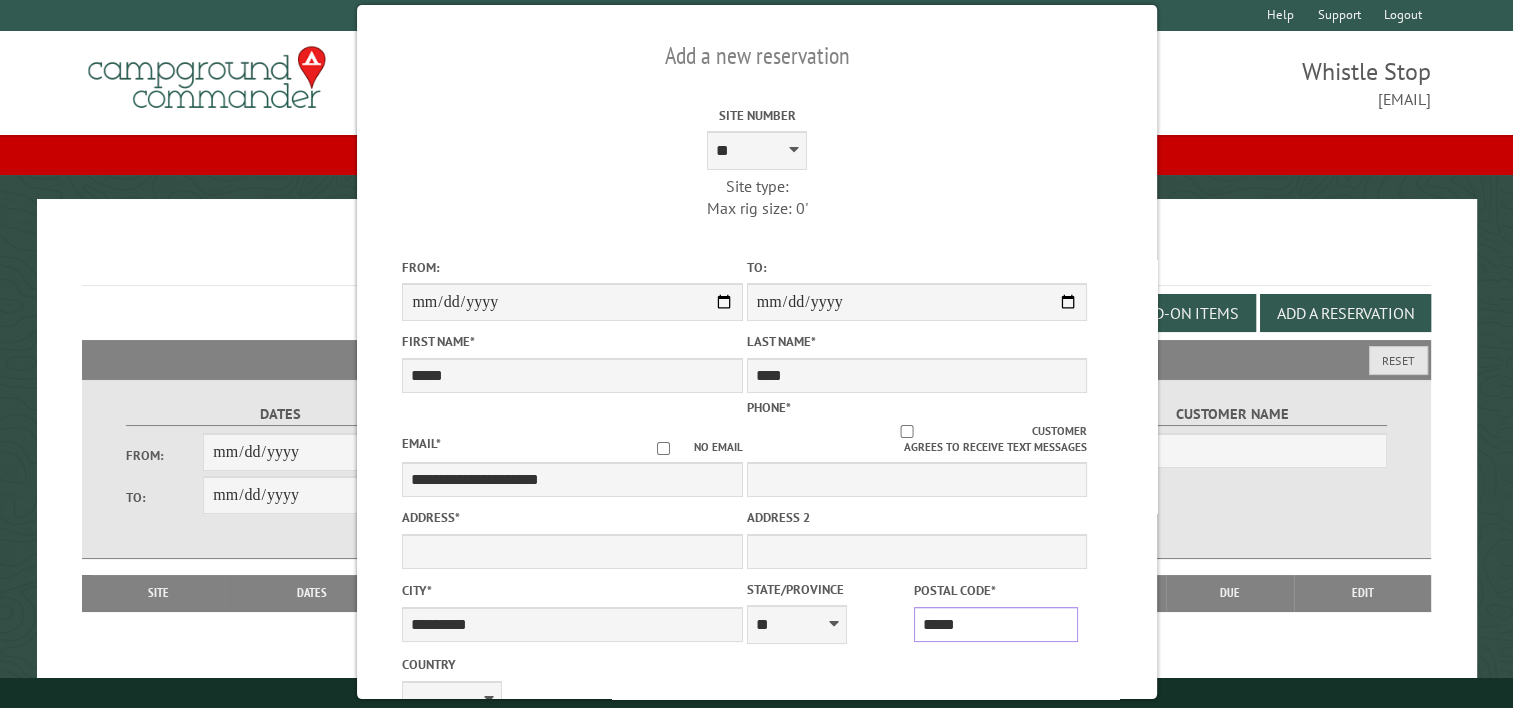 type on "*****" 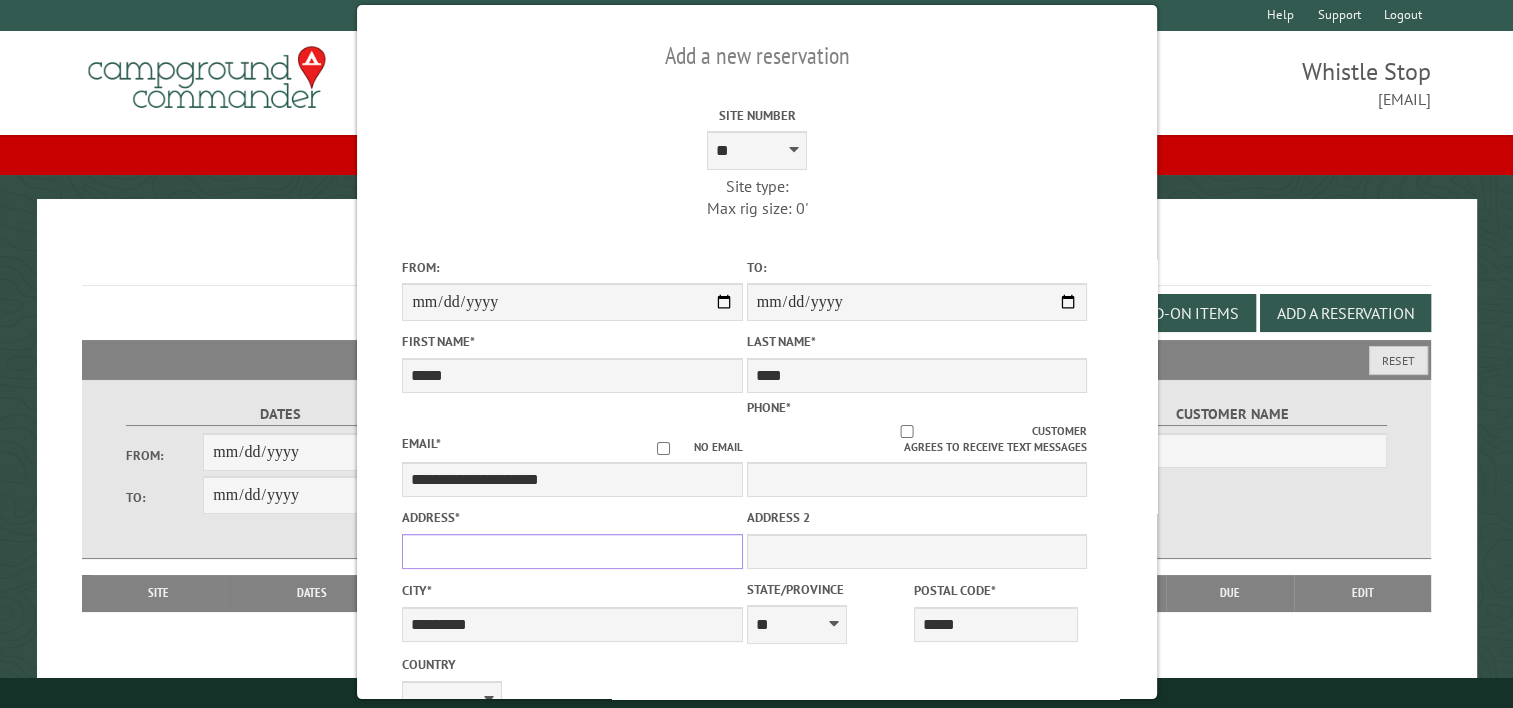 click on "Address *" at bounding box center [572, 551] 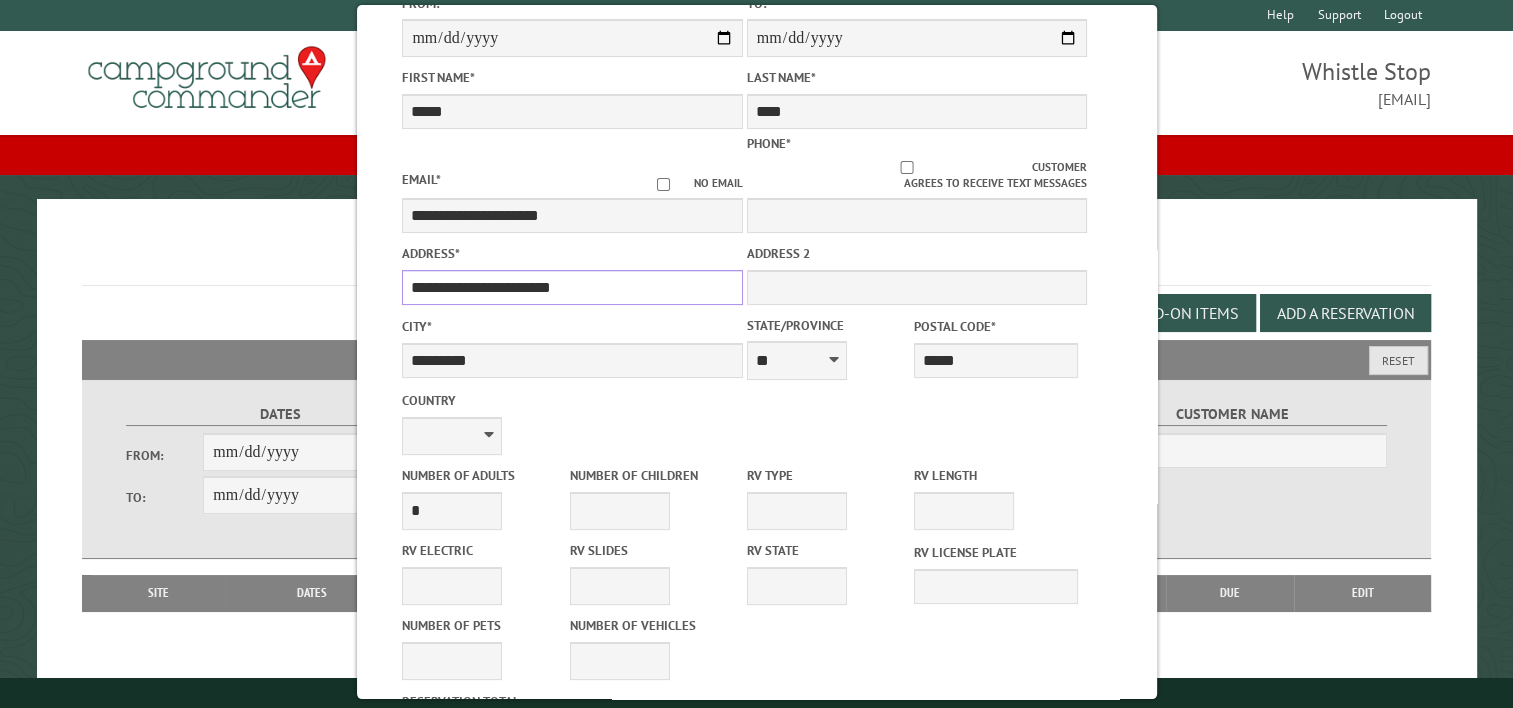 scroll, scrollTop: 300, scrollLeft: 0, axis: vertical 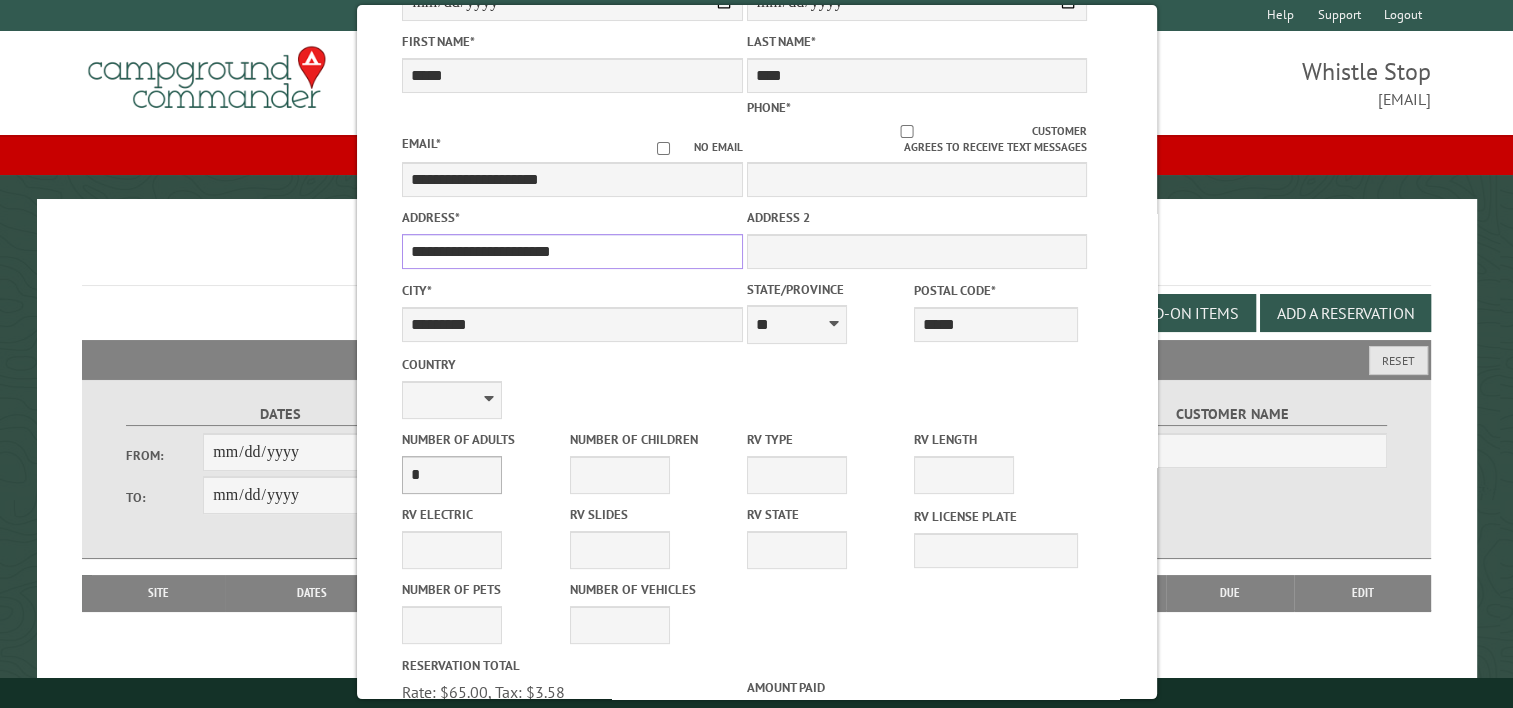 type on "**********" 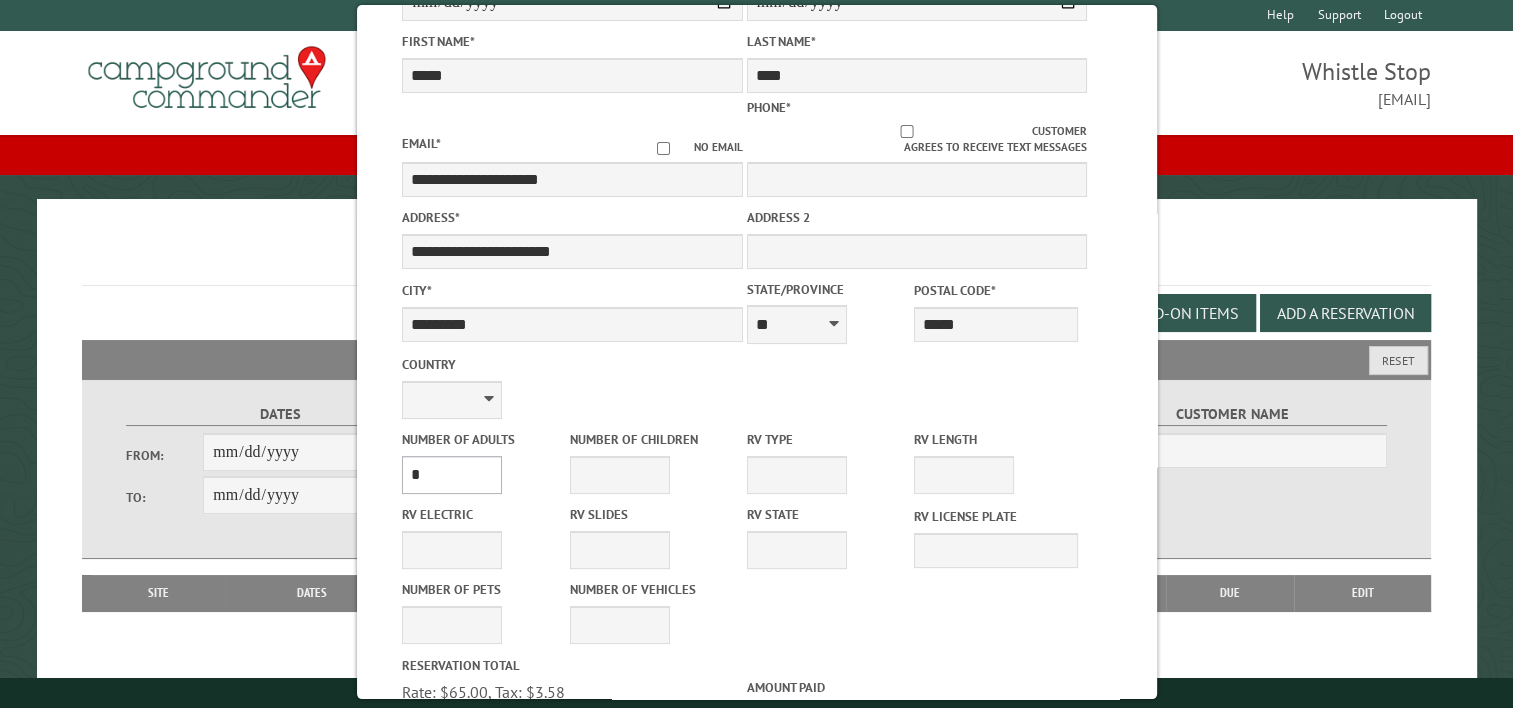 click on "* * * * * * * * * * **" at bounding box center [452, 475] 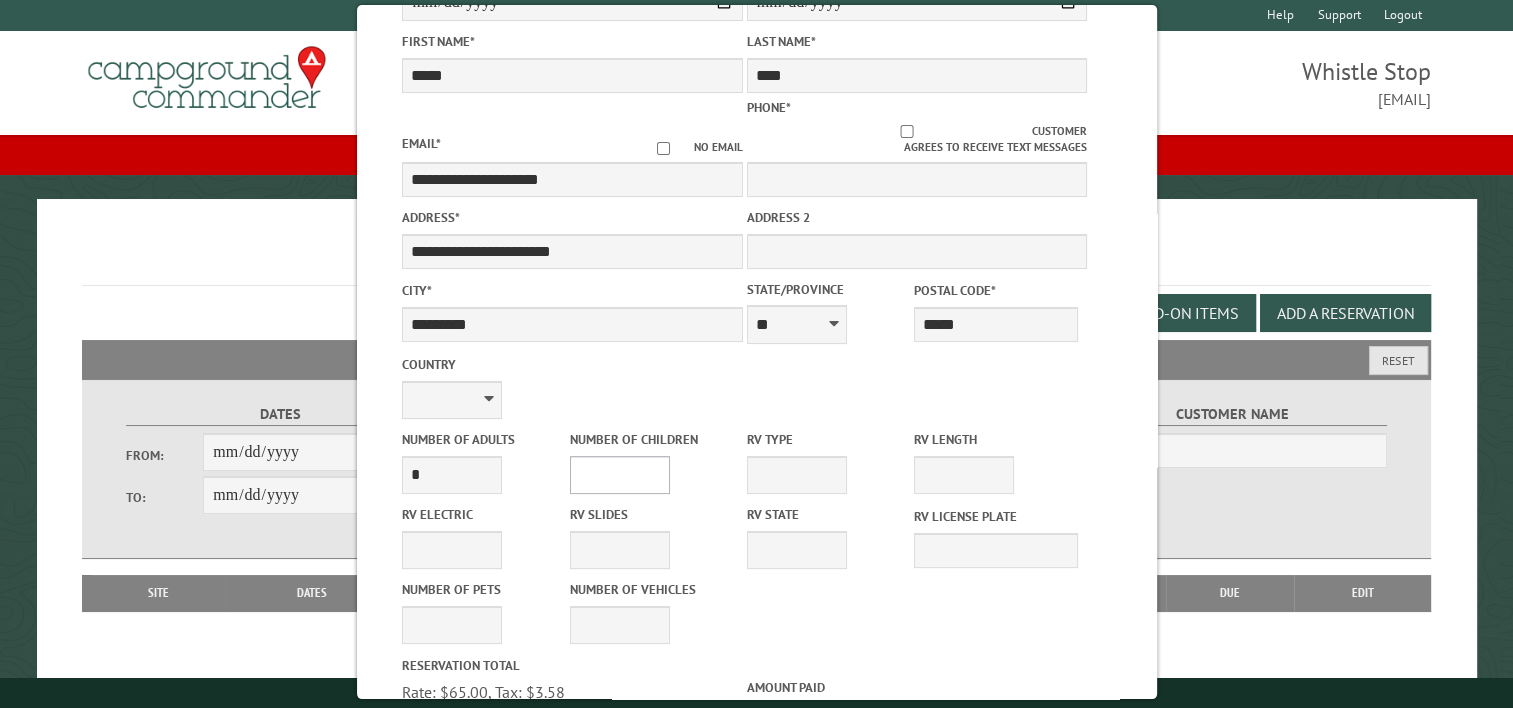 click on "* * * * * * * * * * **" at bounding box center [619, 475] 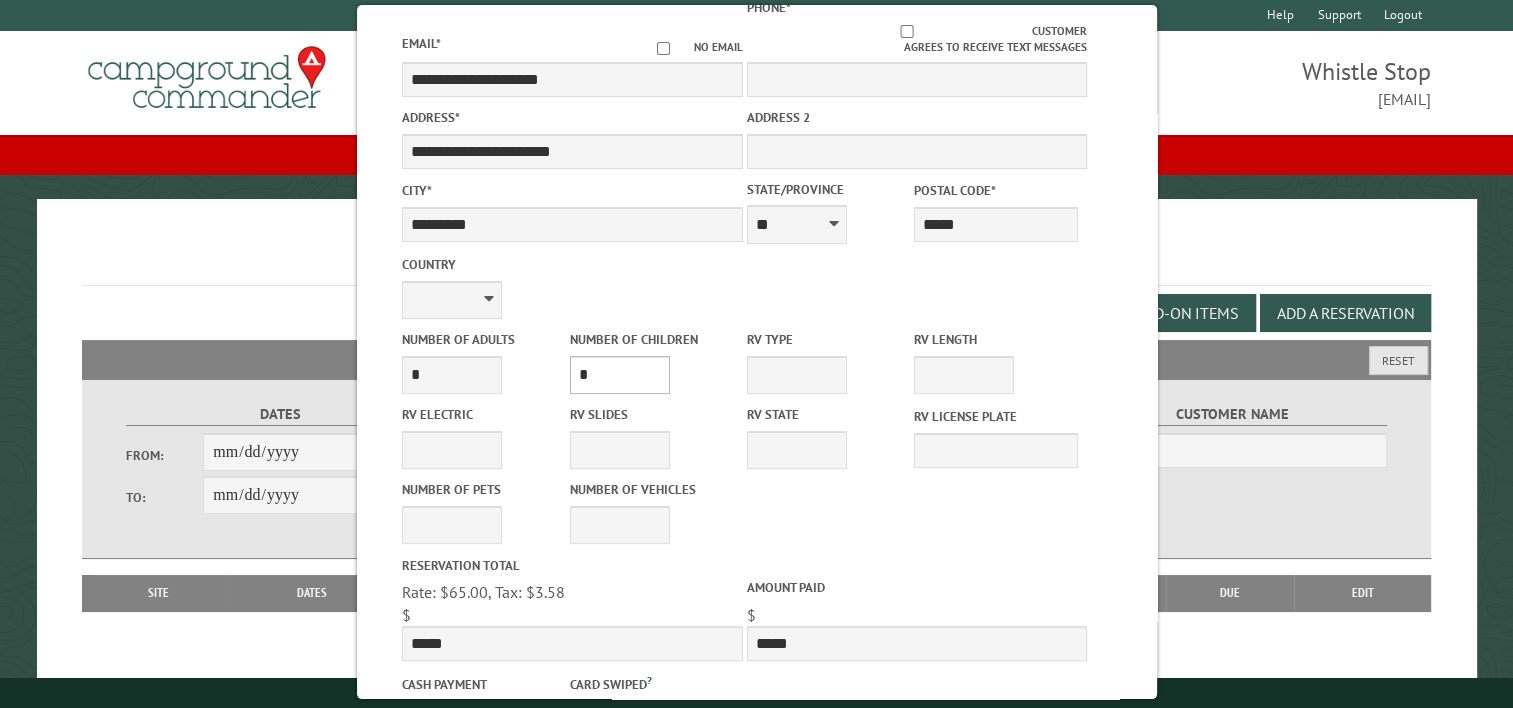 scroll, scrollTop: 500, scrollLeft: 0, axis: vertical 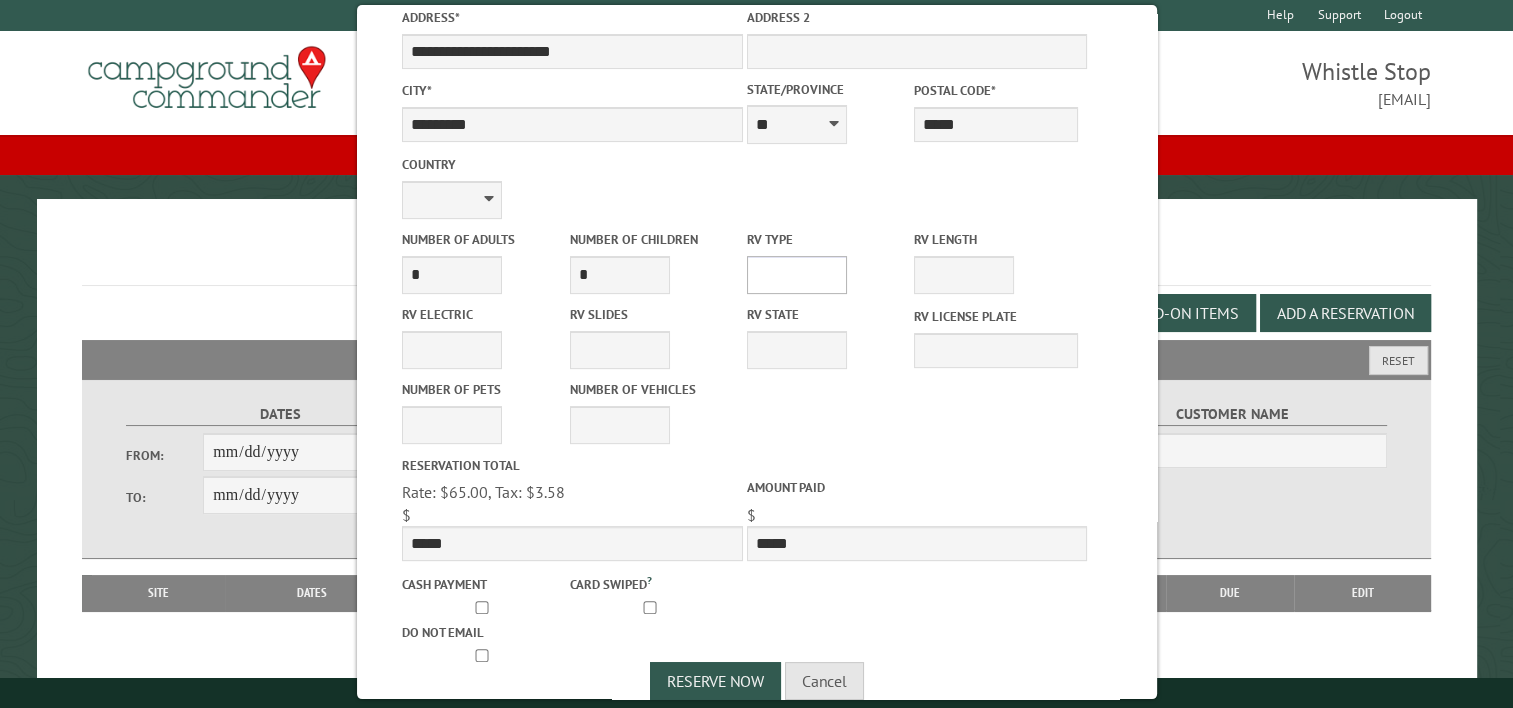 click on "**********" at bounding box center (796, 275) 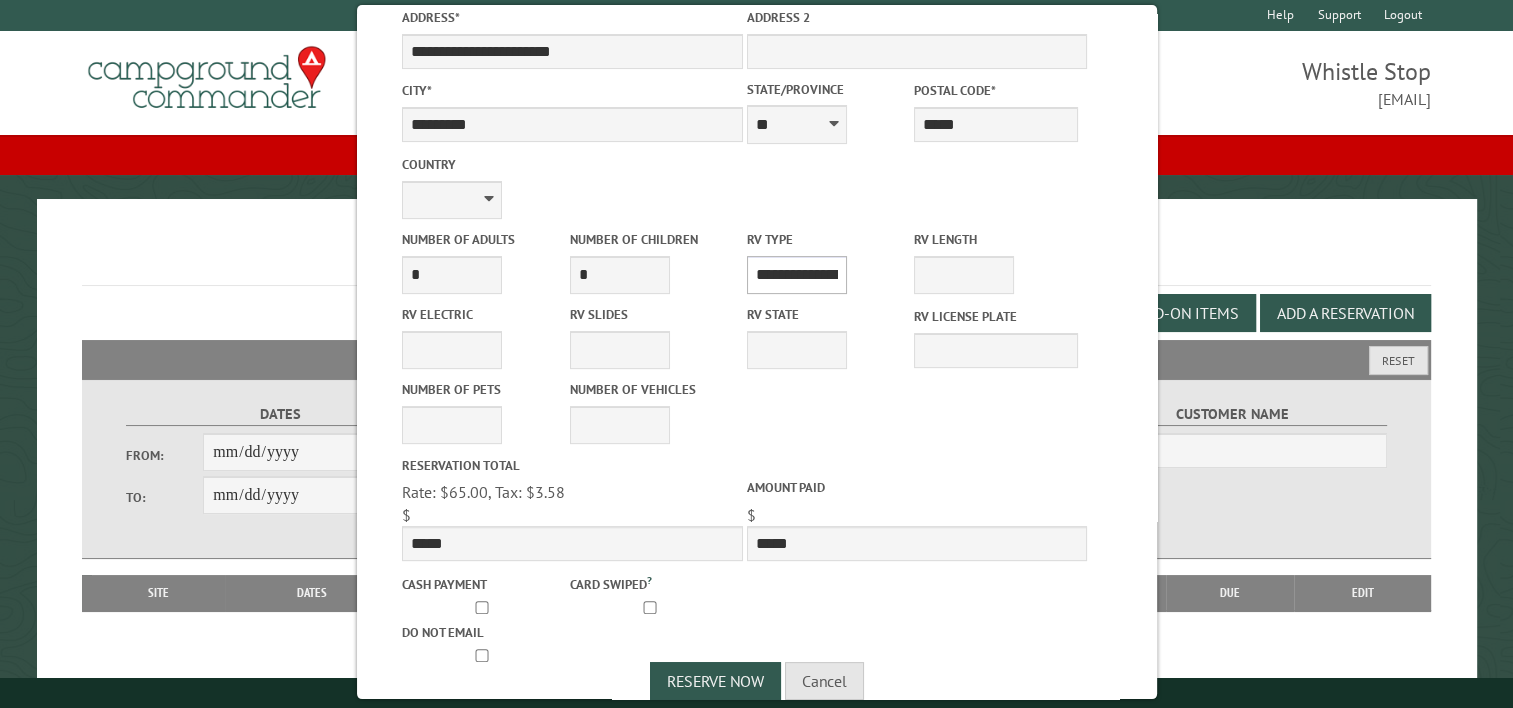 click on "**********" at bounding box center [796, 275] 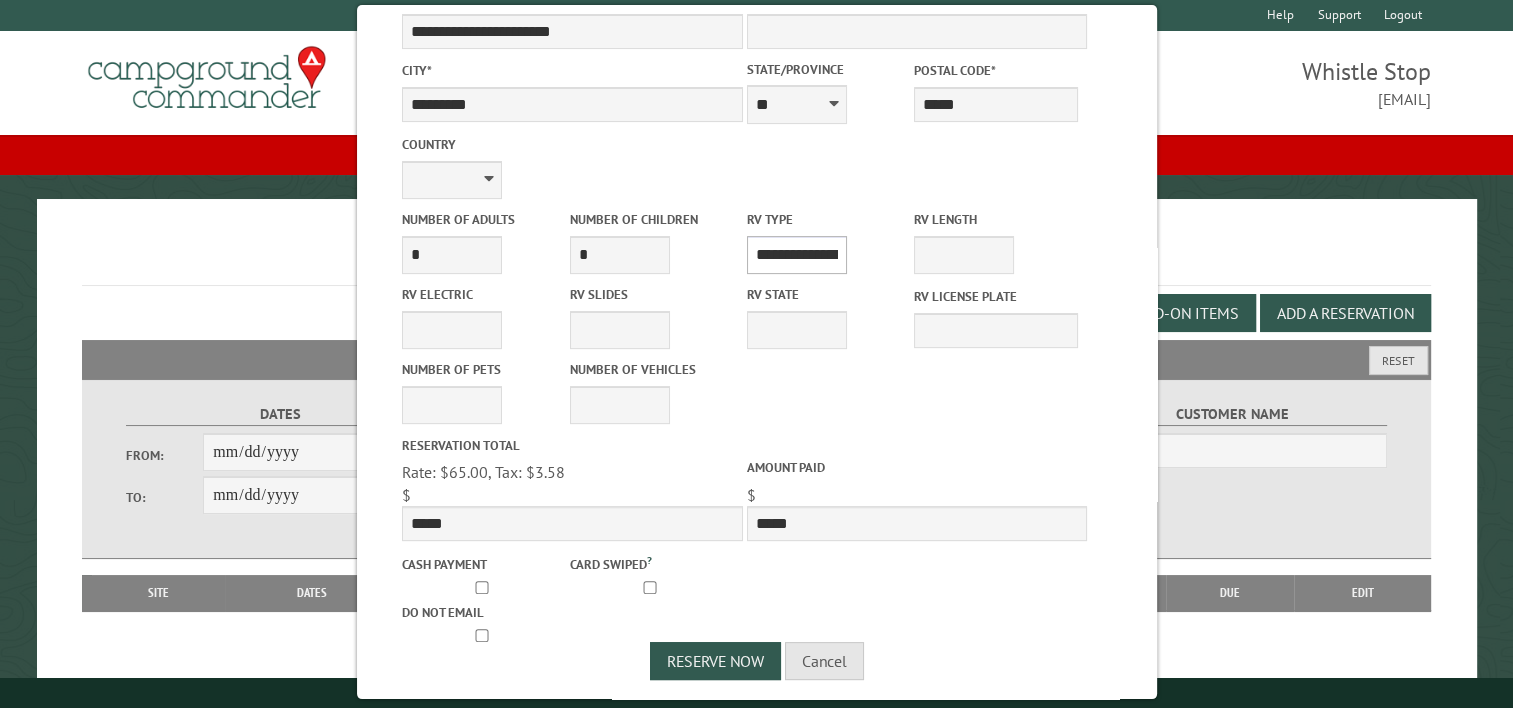 scroll, scrollTop: 525, scrollLeft: 0, axis: vertical 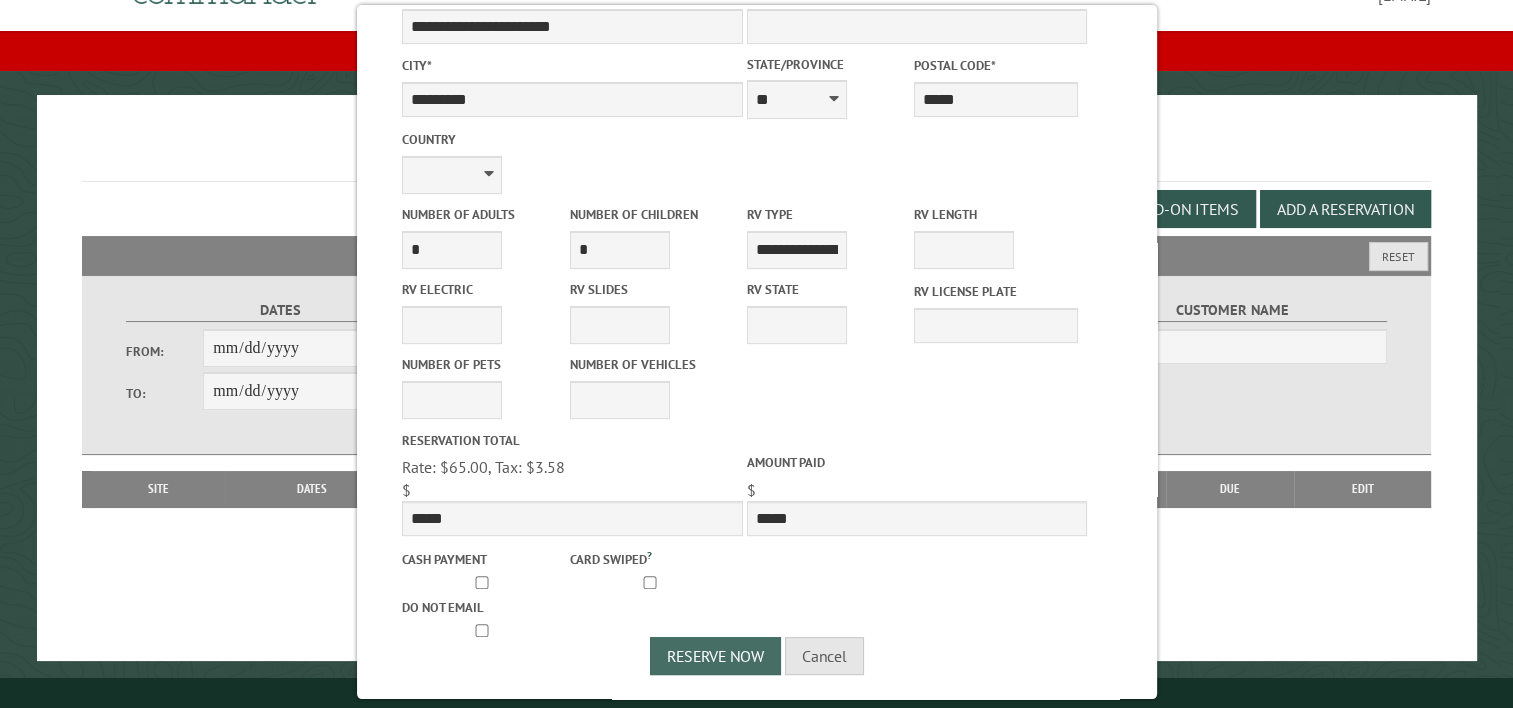 click on "Reserve Now" at bounding box center (715, 656) 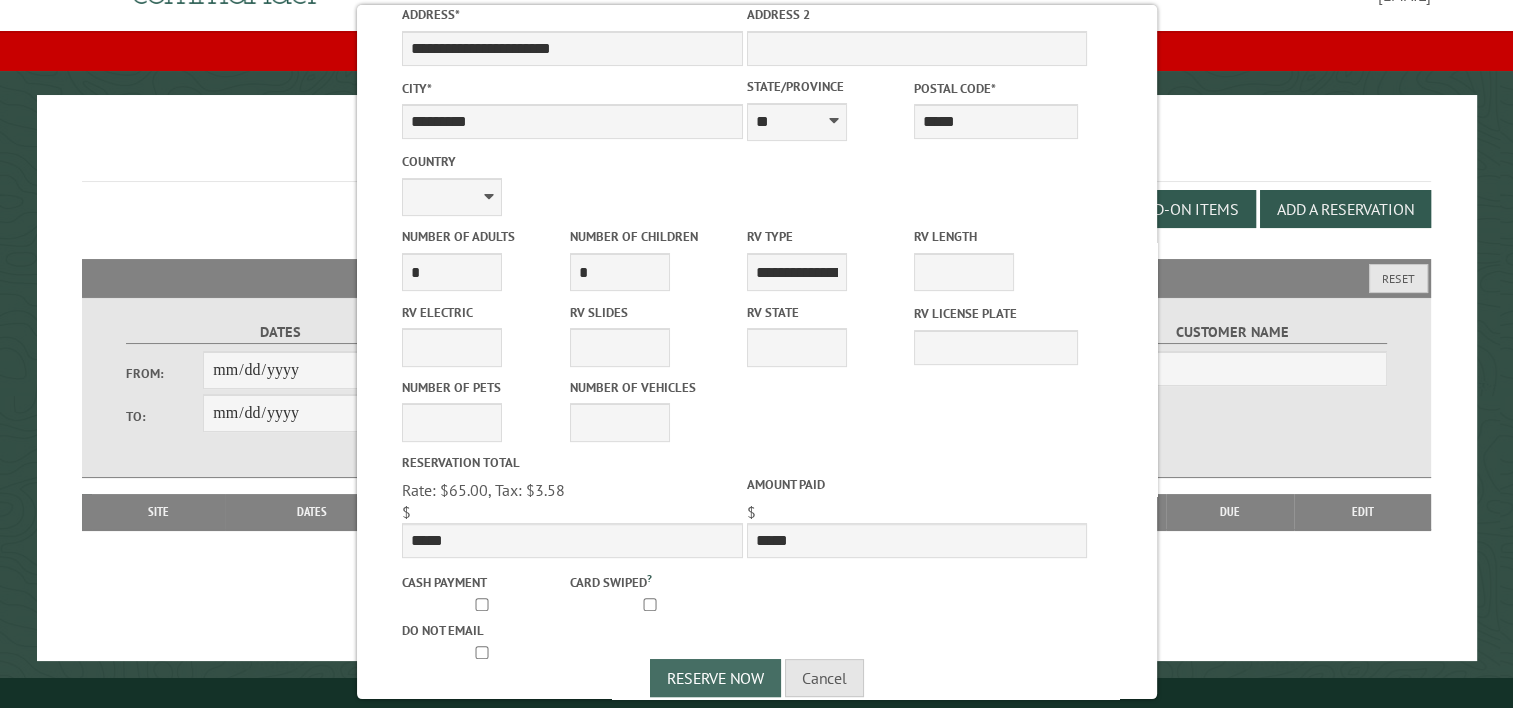 scroll, scrollTop: 548, scrollLeft: 0, axis: vertical 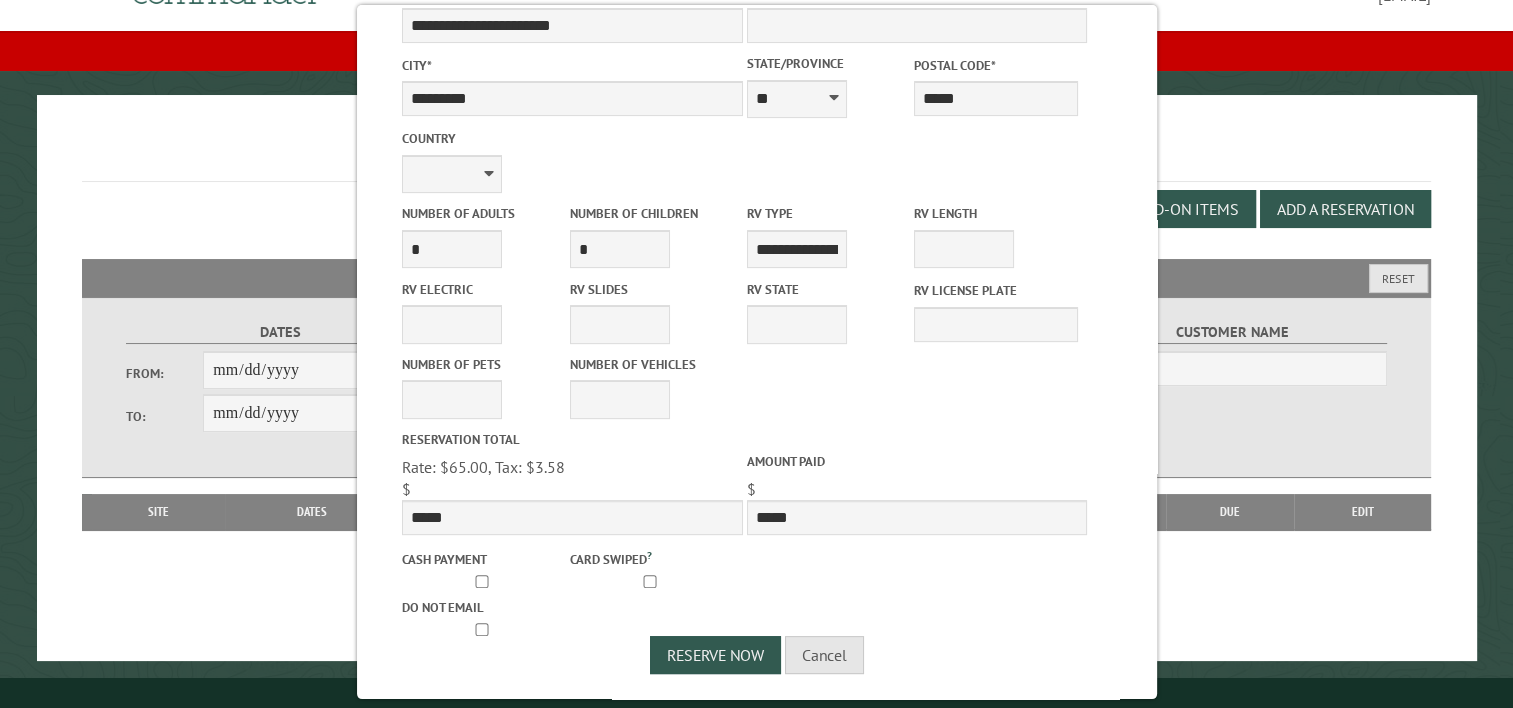 click on "**********" at bounding box center [757, 352] 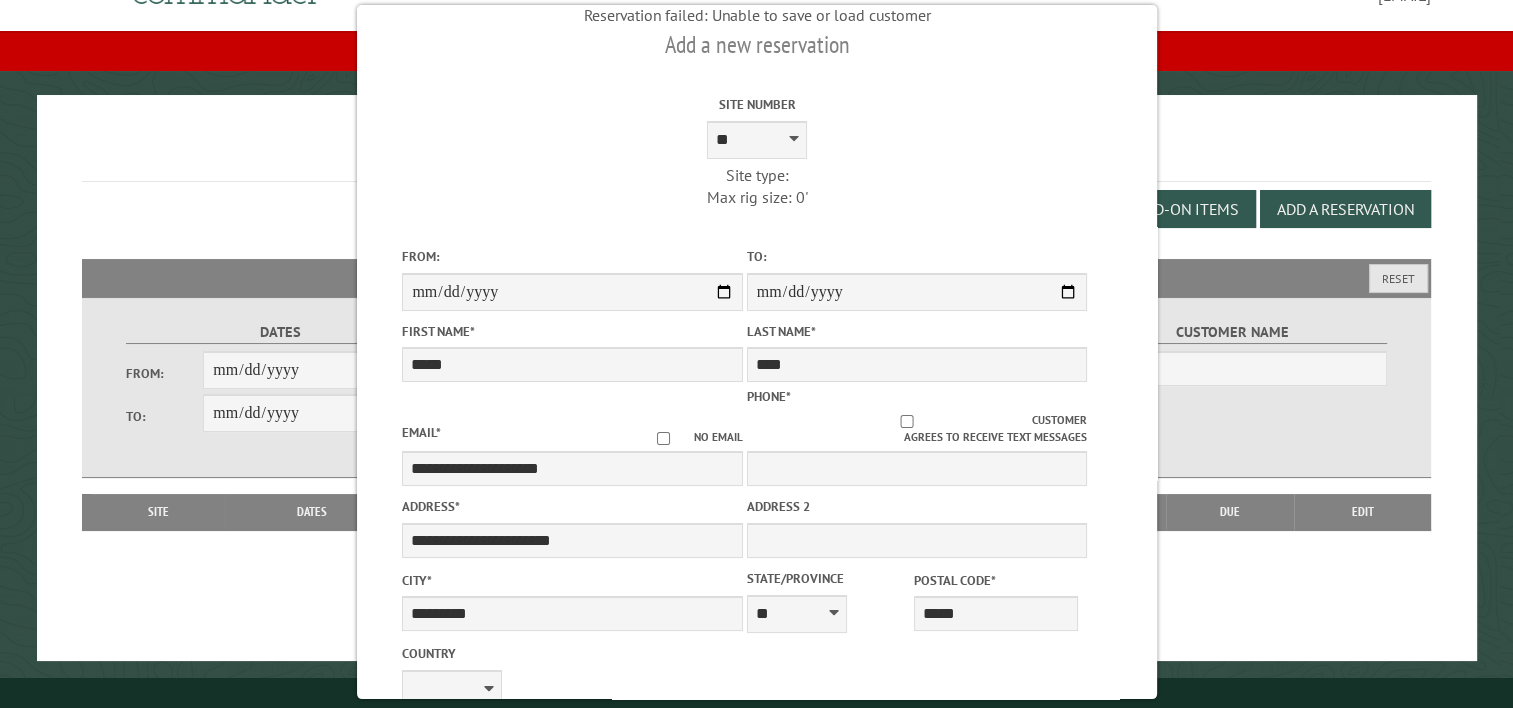 scroll, scrollTop: 14, scrollLeft: 0, axis: vertical 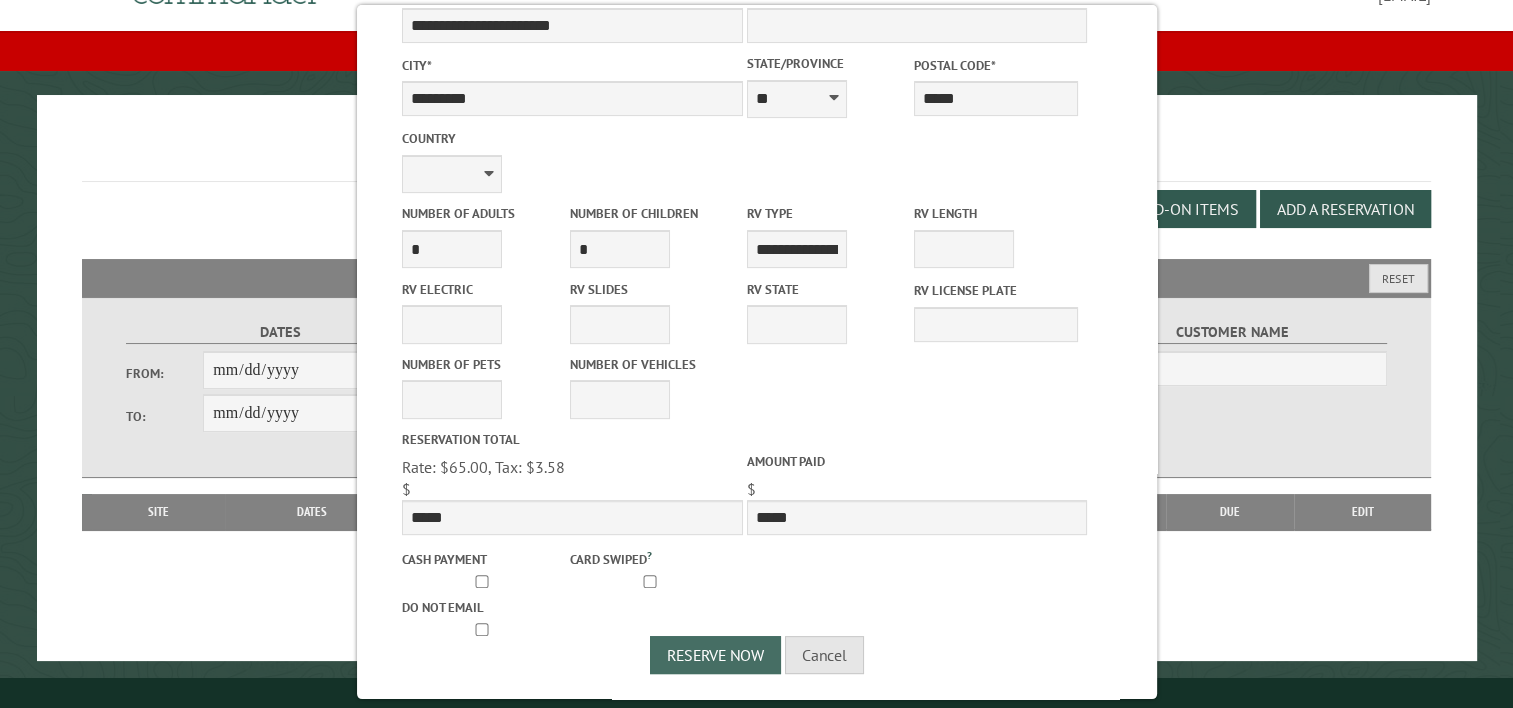 click on "Reserve Now" at bounding box center [715, 655] 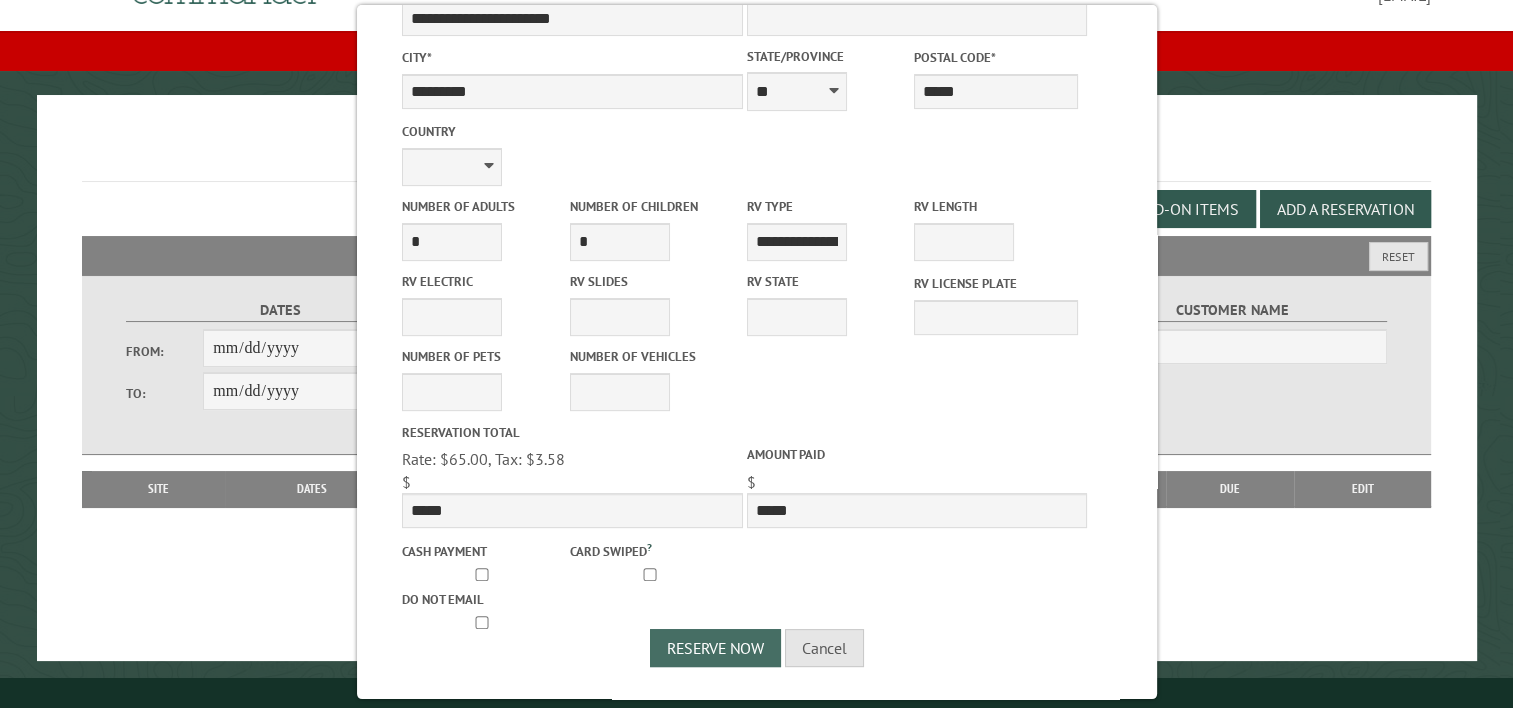 scroll, scrollTop: 525, scrollLeft: 0, axis: vertical 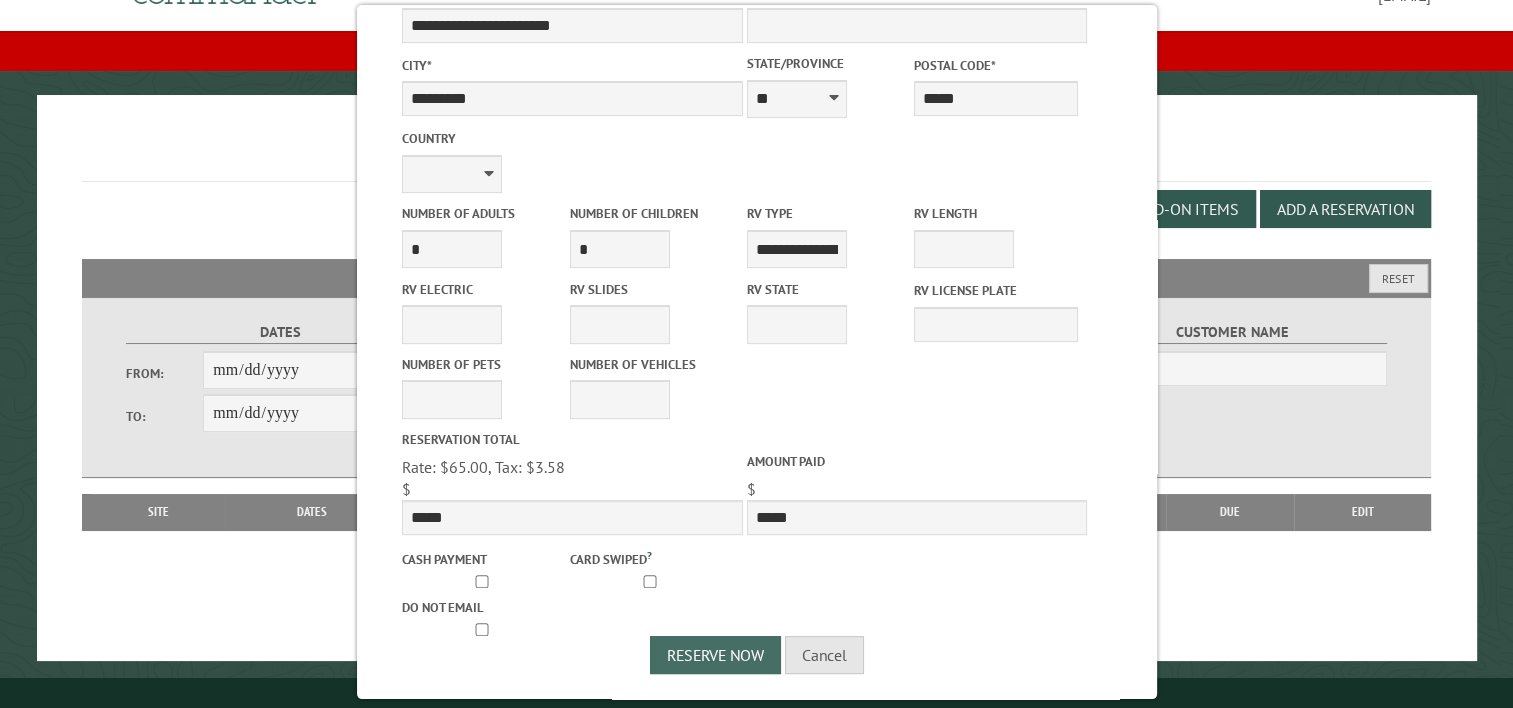click on "Reserve Now" at bounding box center (715, 655) 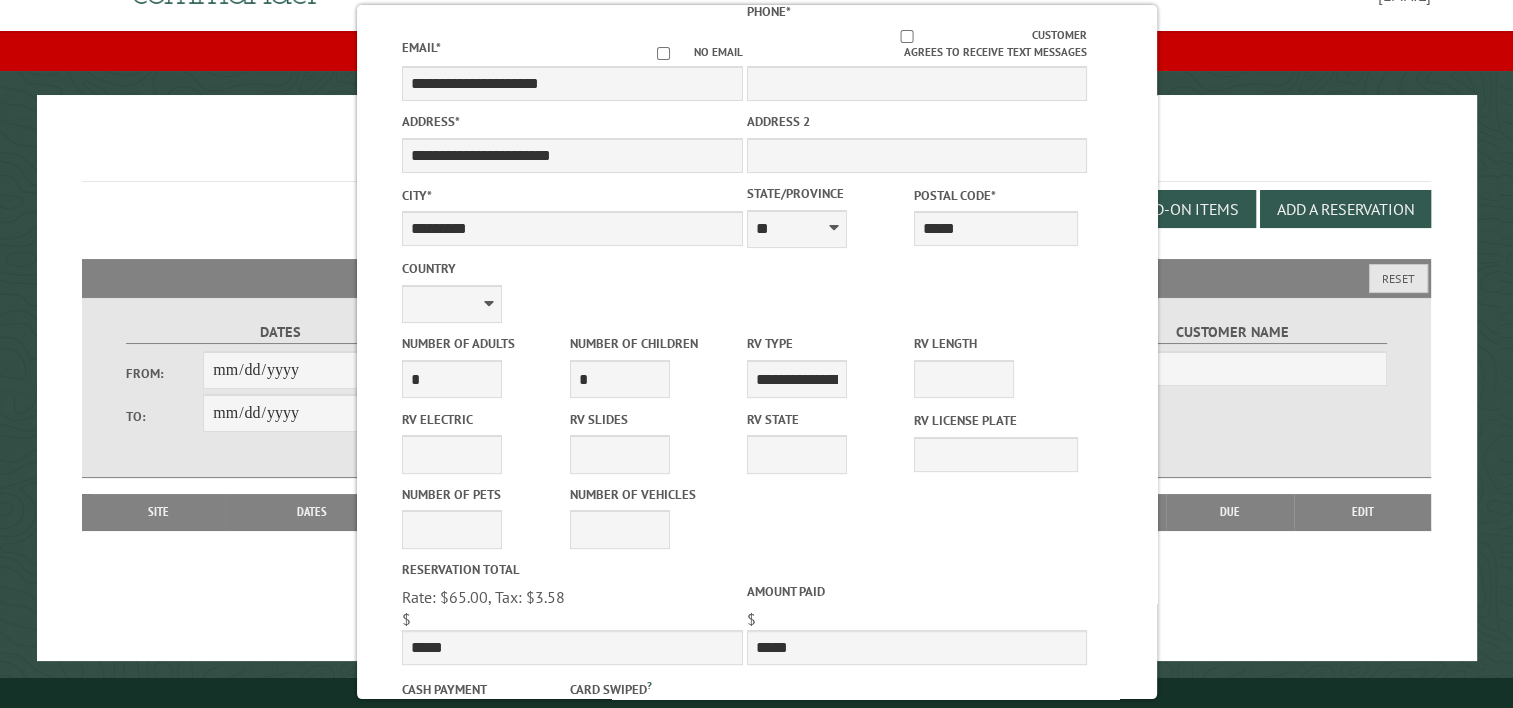 scroll, scrollTop: 248, scrollLeft: 0, axis: vertical 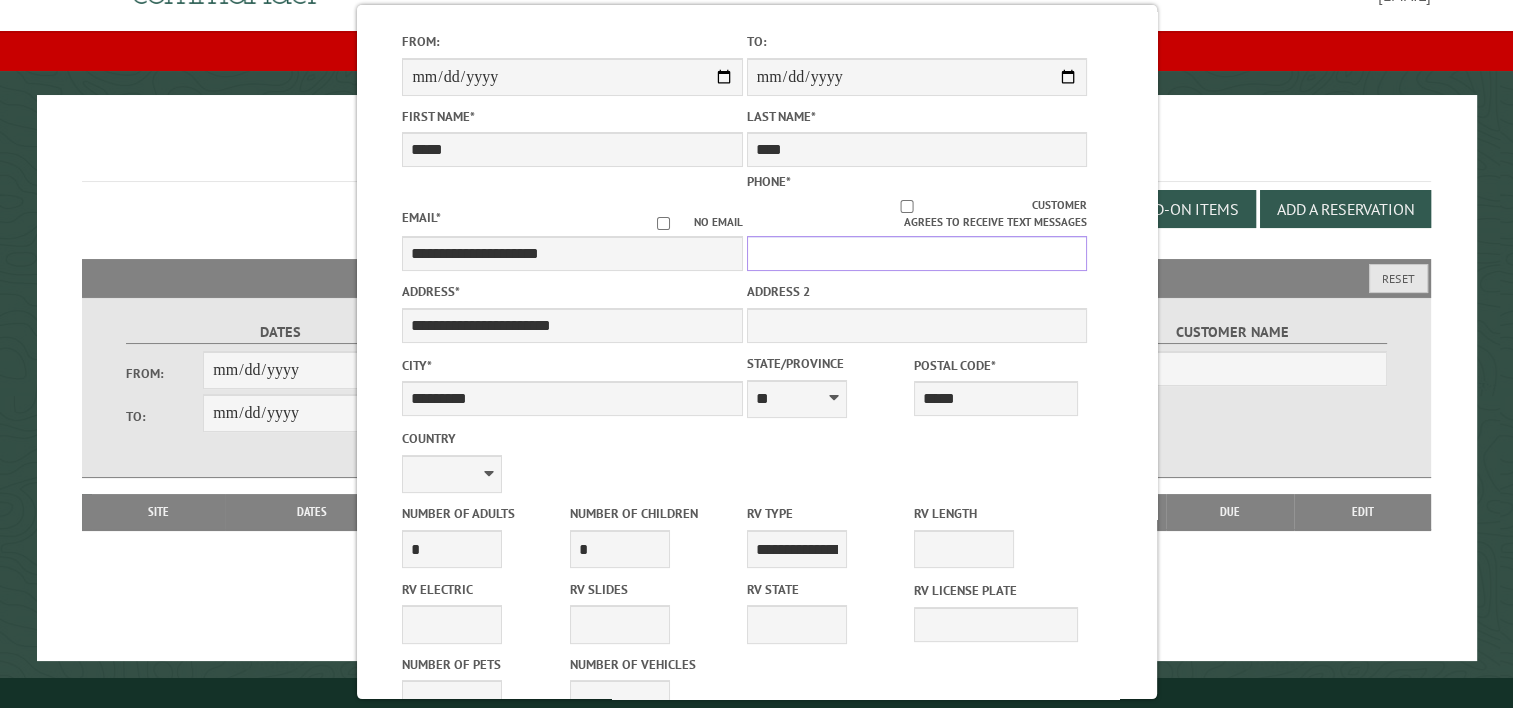 click on "Phone *" at bounding box center [916, 253] 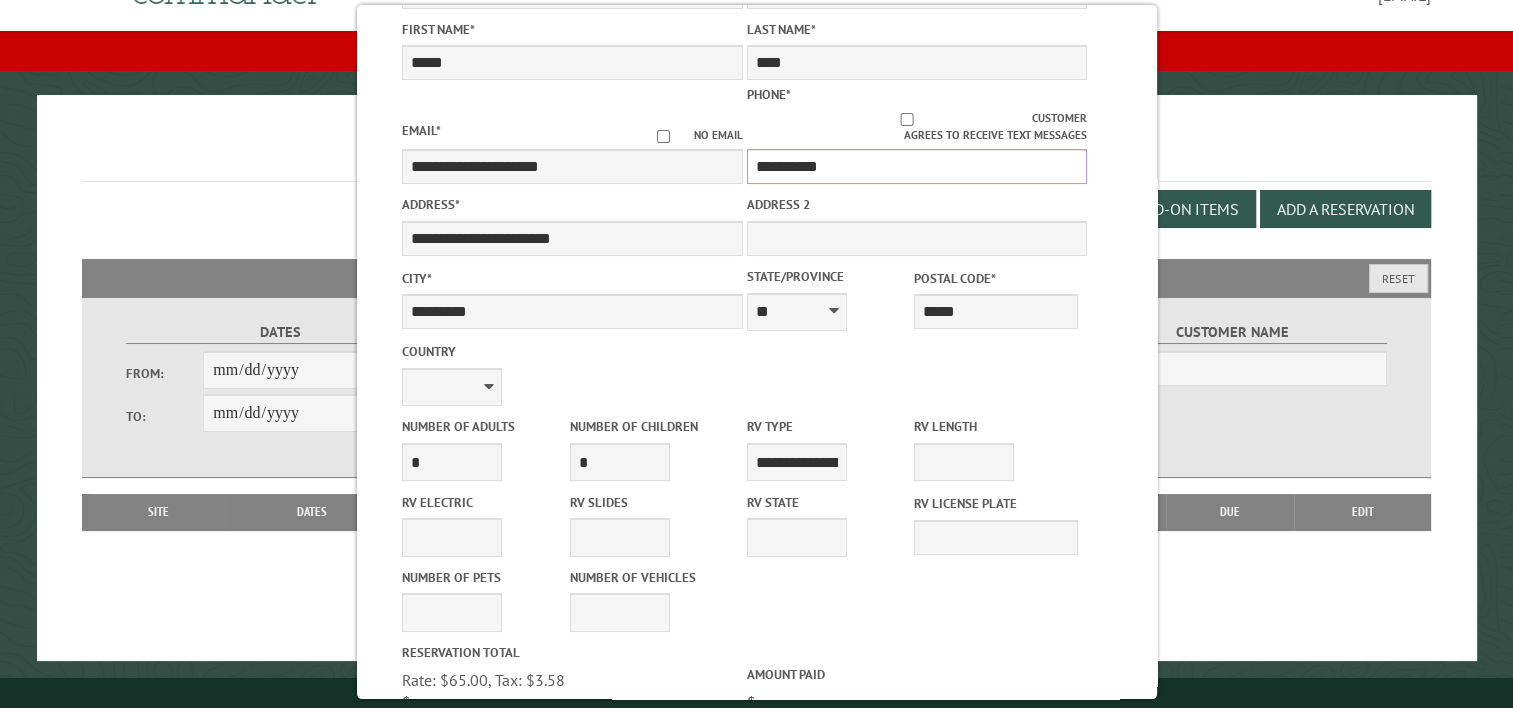 scroll, scrollTop: 548, scrollLeft: 0, axis: vertical 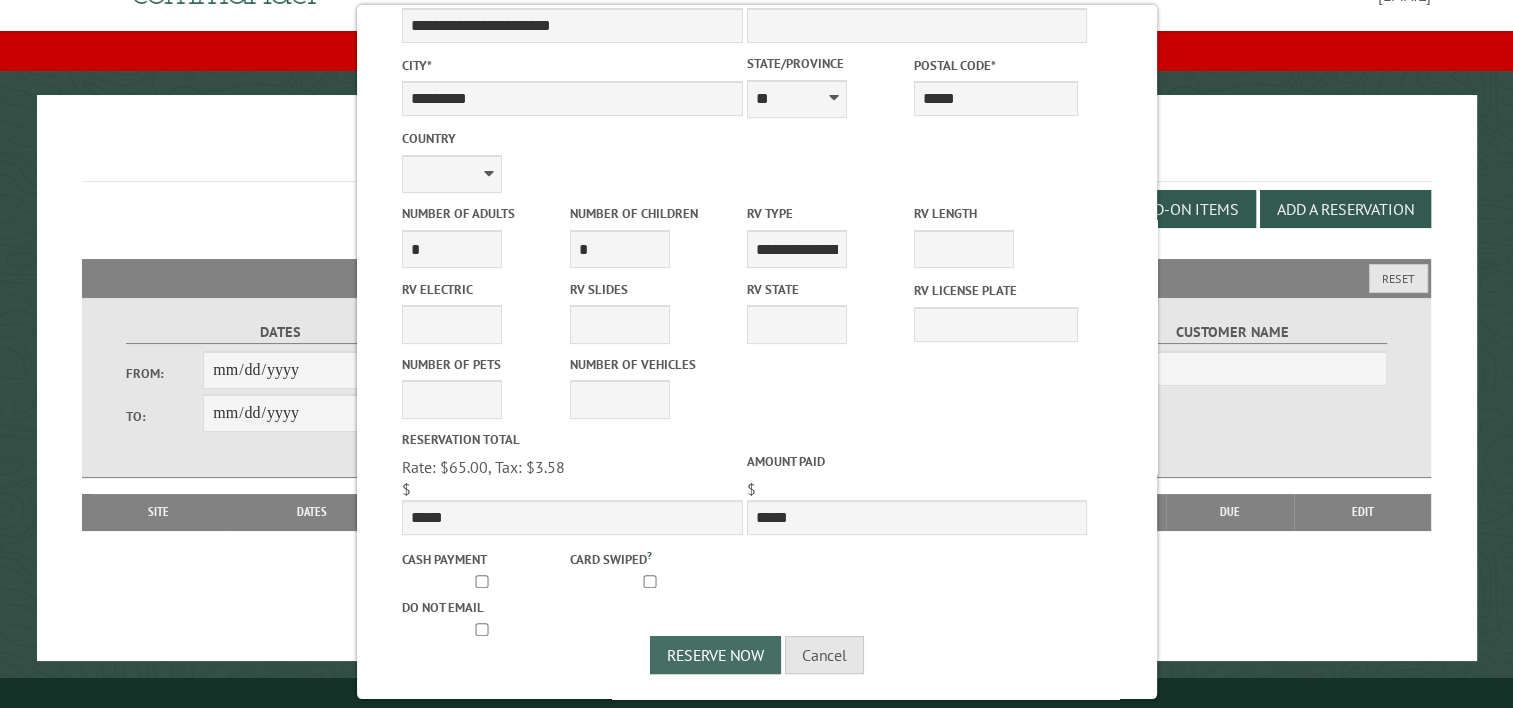 type on "**********" 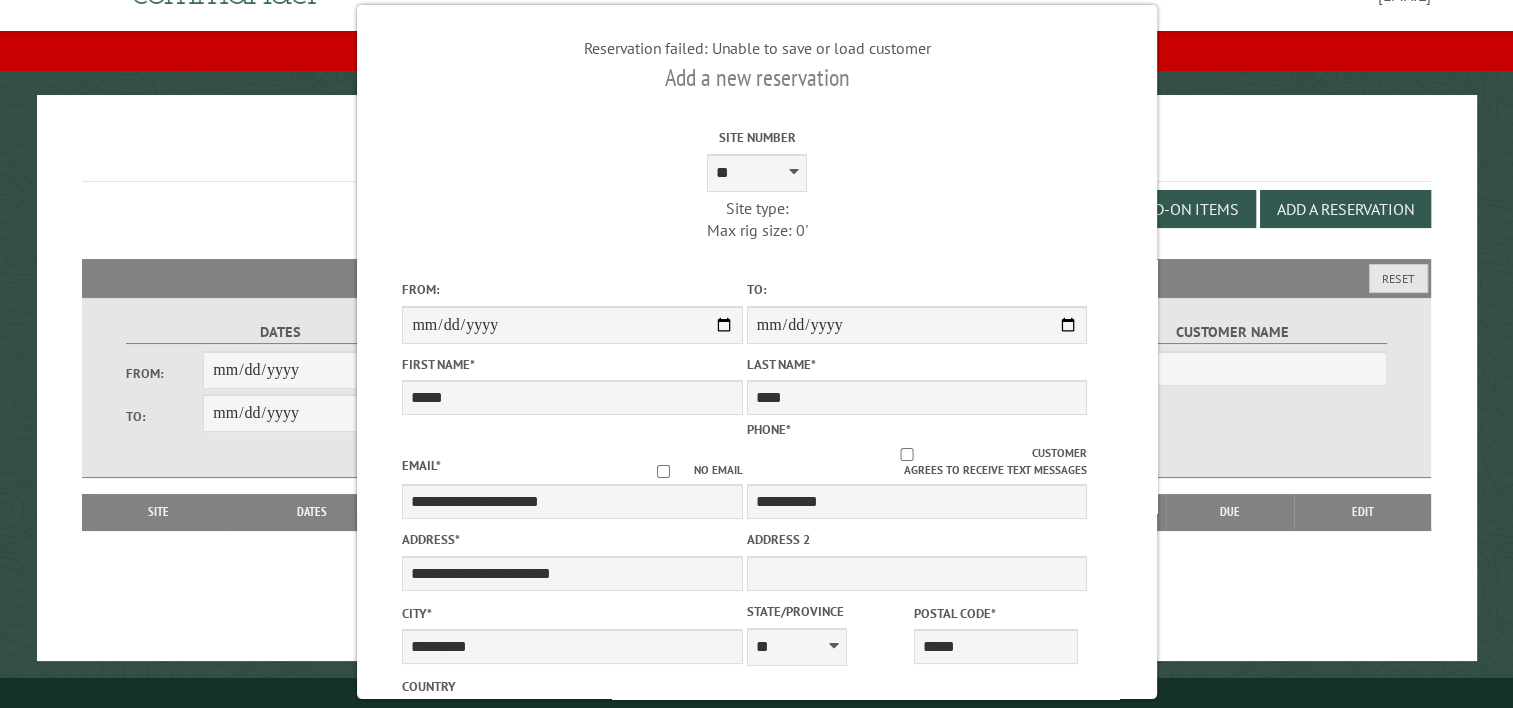 scroll, scrollTop: 100, scrollLeft: 0, axis: vertical 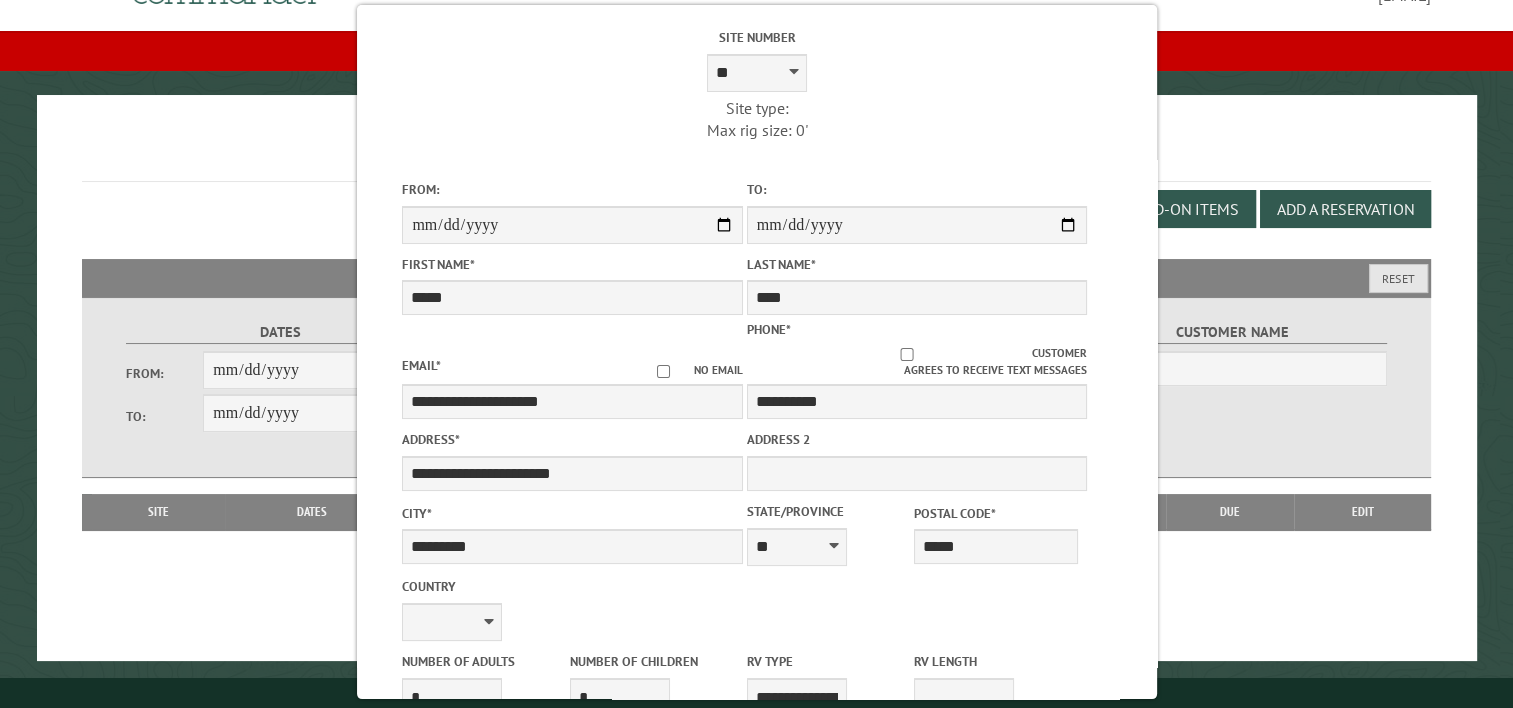 click on "**********" at bounding box center [916, 372] 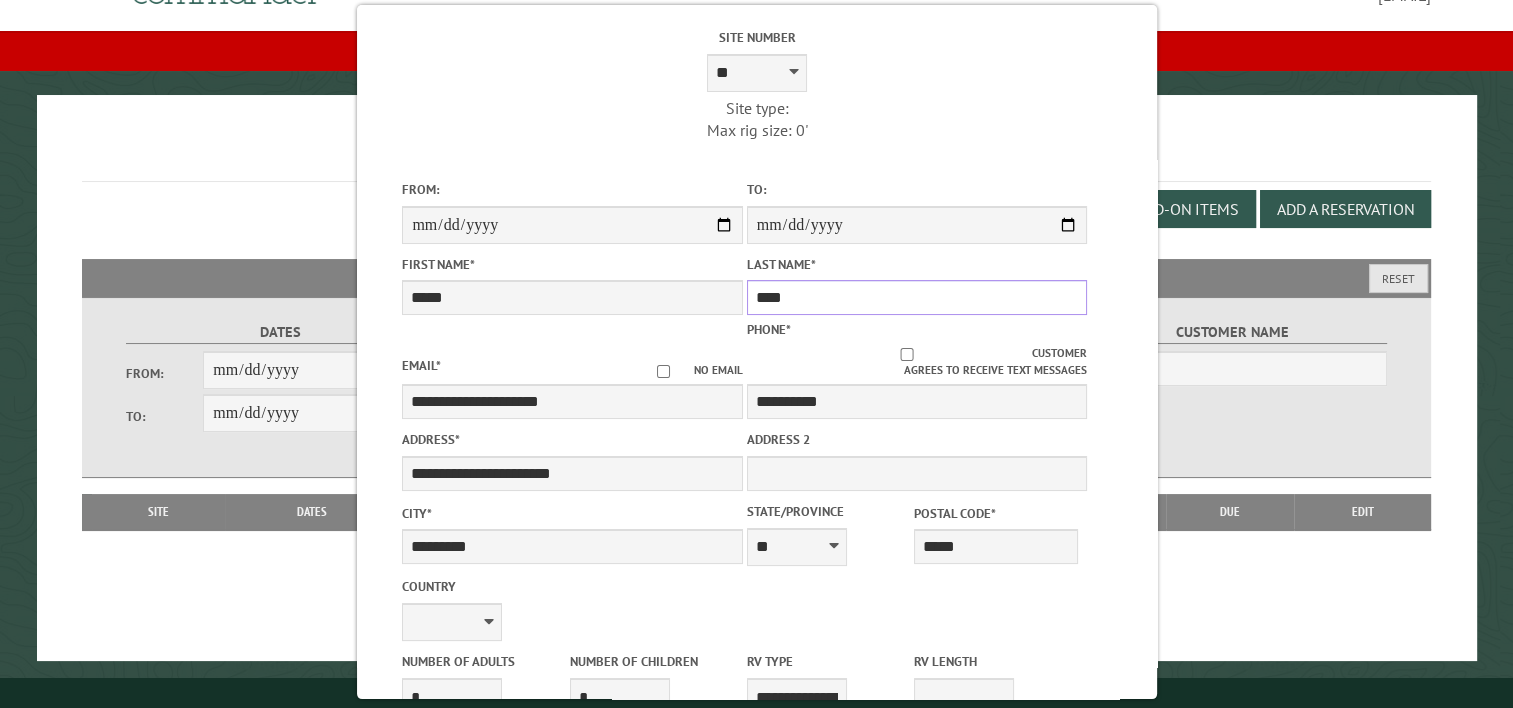 drag, startPoint x: 786, startPoint y: 320, endPoint x: 784, endPoint y: 308, distance: 12.165525 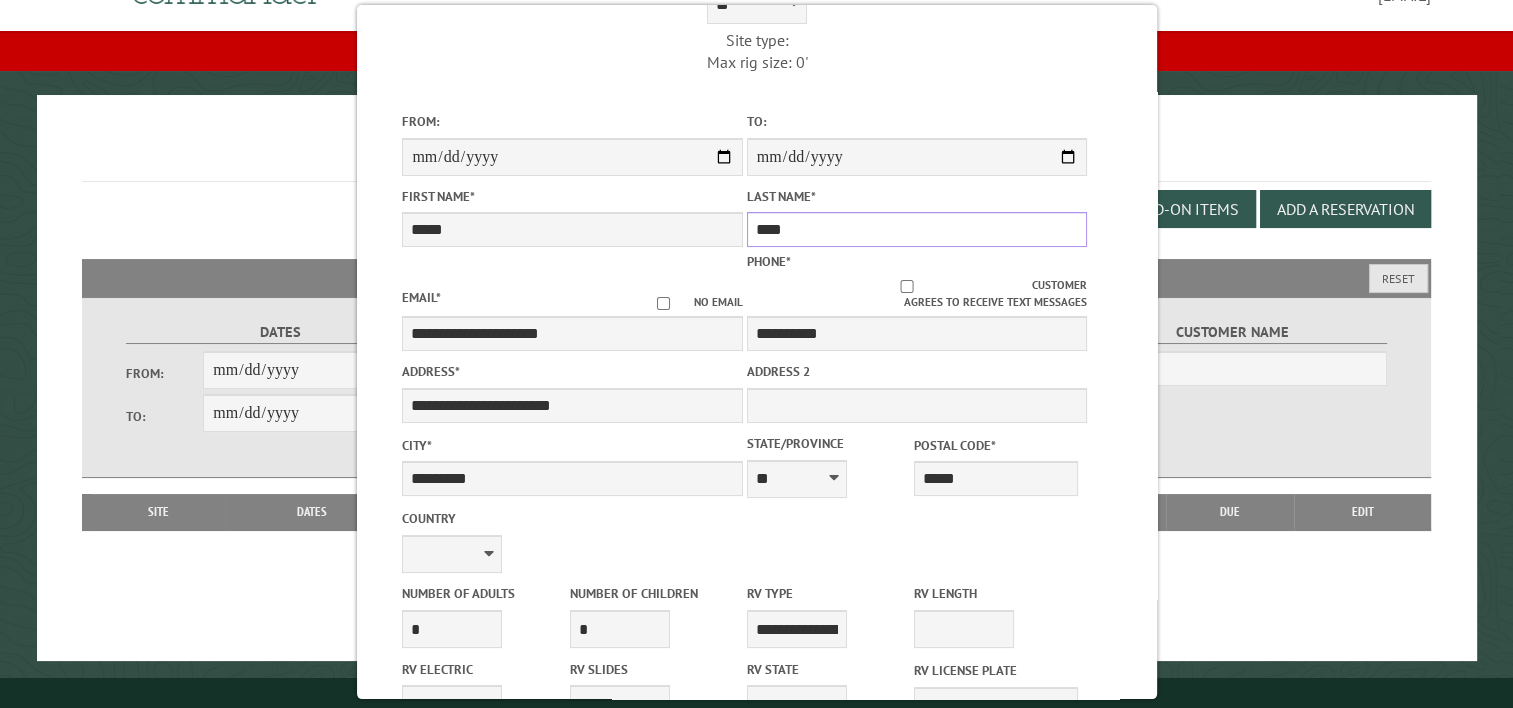 scroll, scrollTop: 200, scrollLeft: 0, axis: vertical 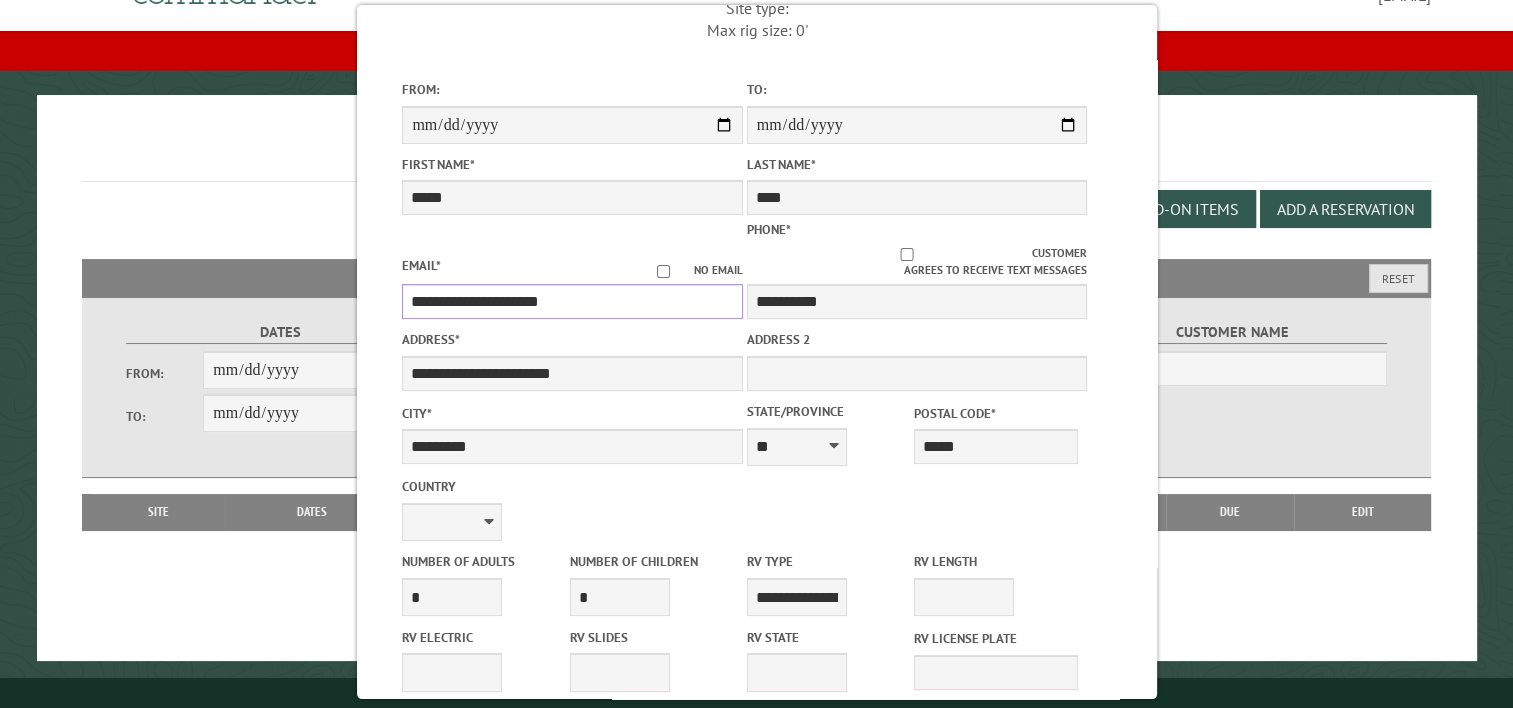 drag, startPoint x: 570, startPoint y: 289, endPoint x: 312, endPoint y: 326, distance: 260.6396 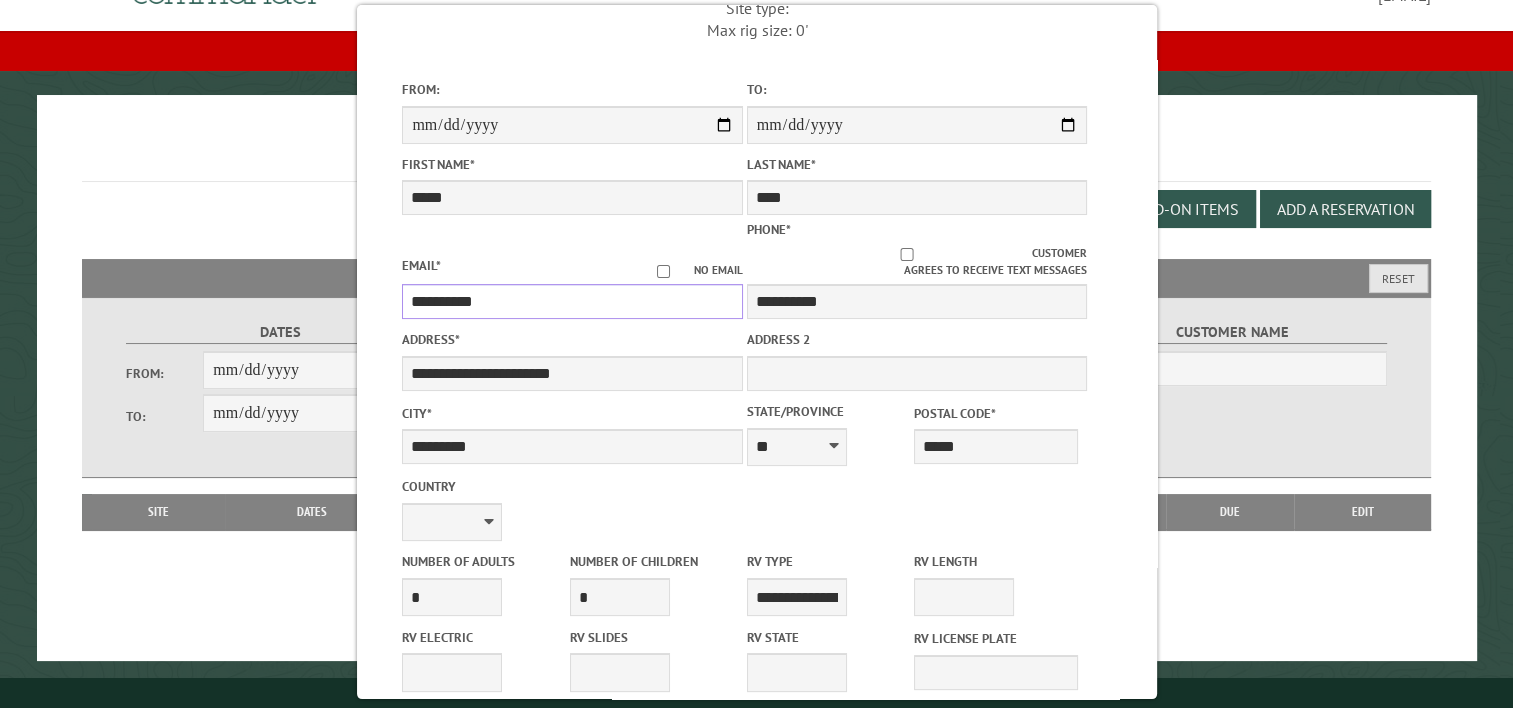 type on "**********" 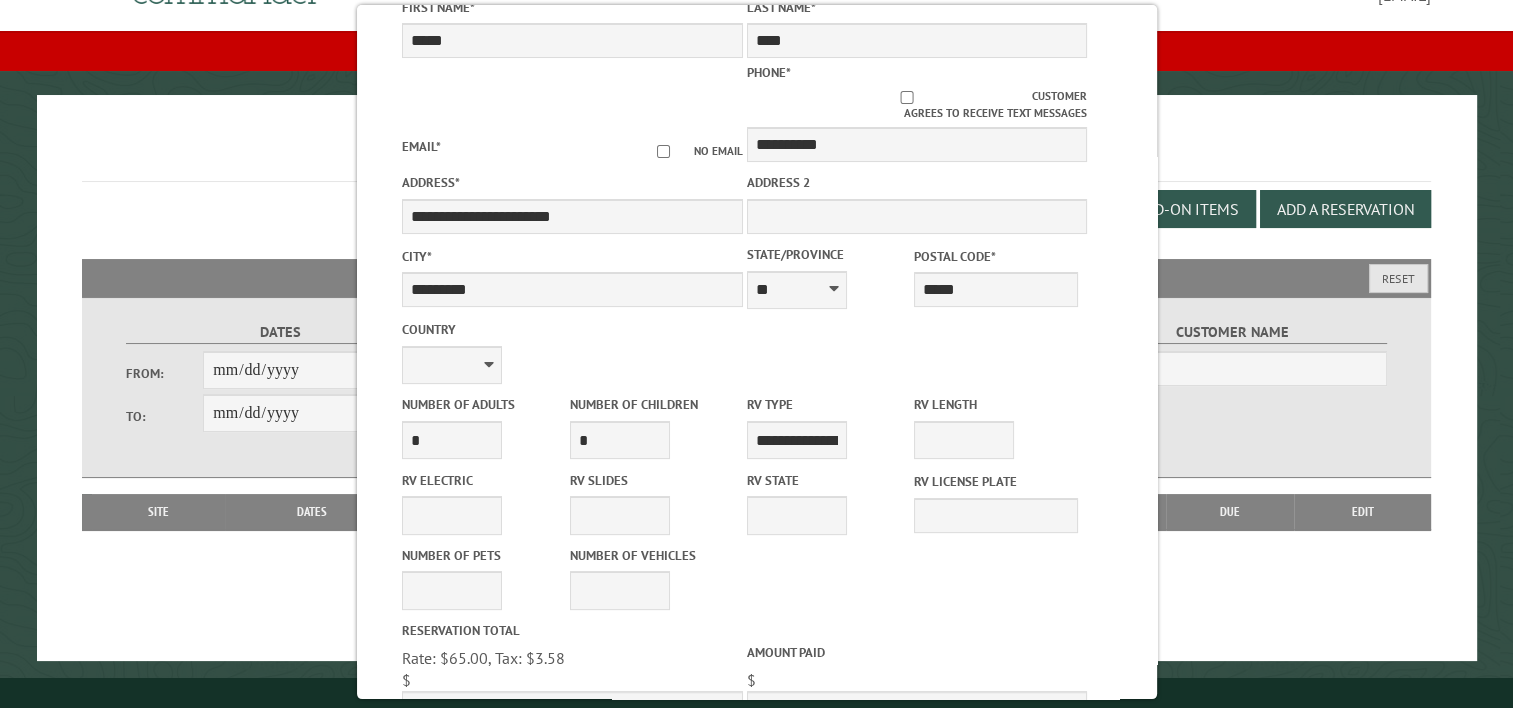 scroll, scrollTop: 512, scrollLeft: 0, axis: vertical 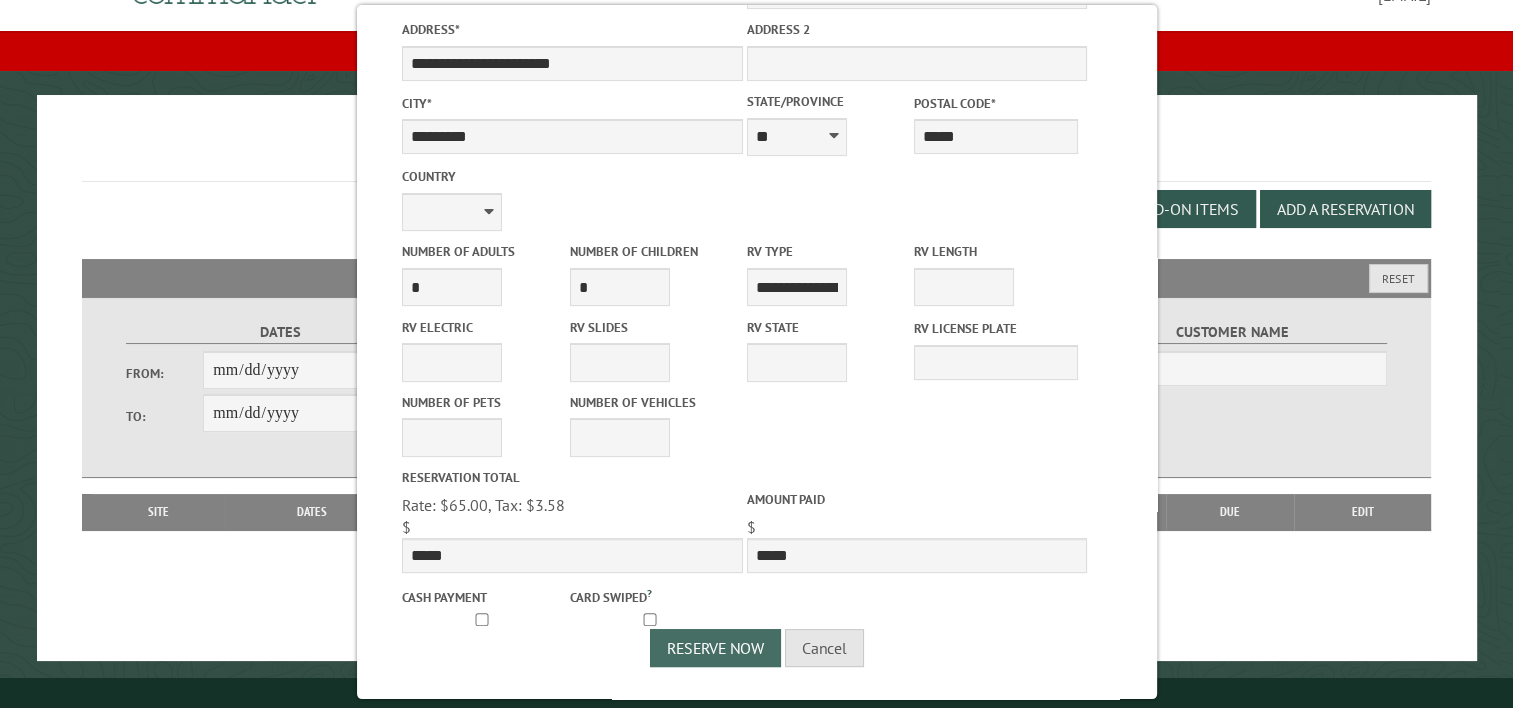 click on "Reserve Now" at bounding box center [715, 648] 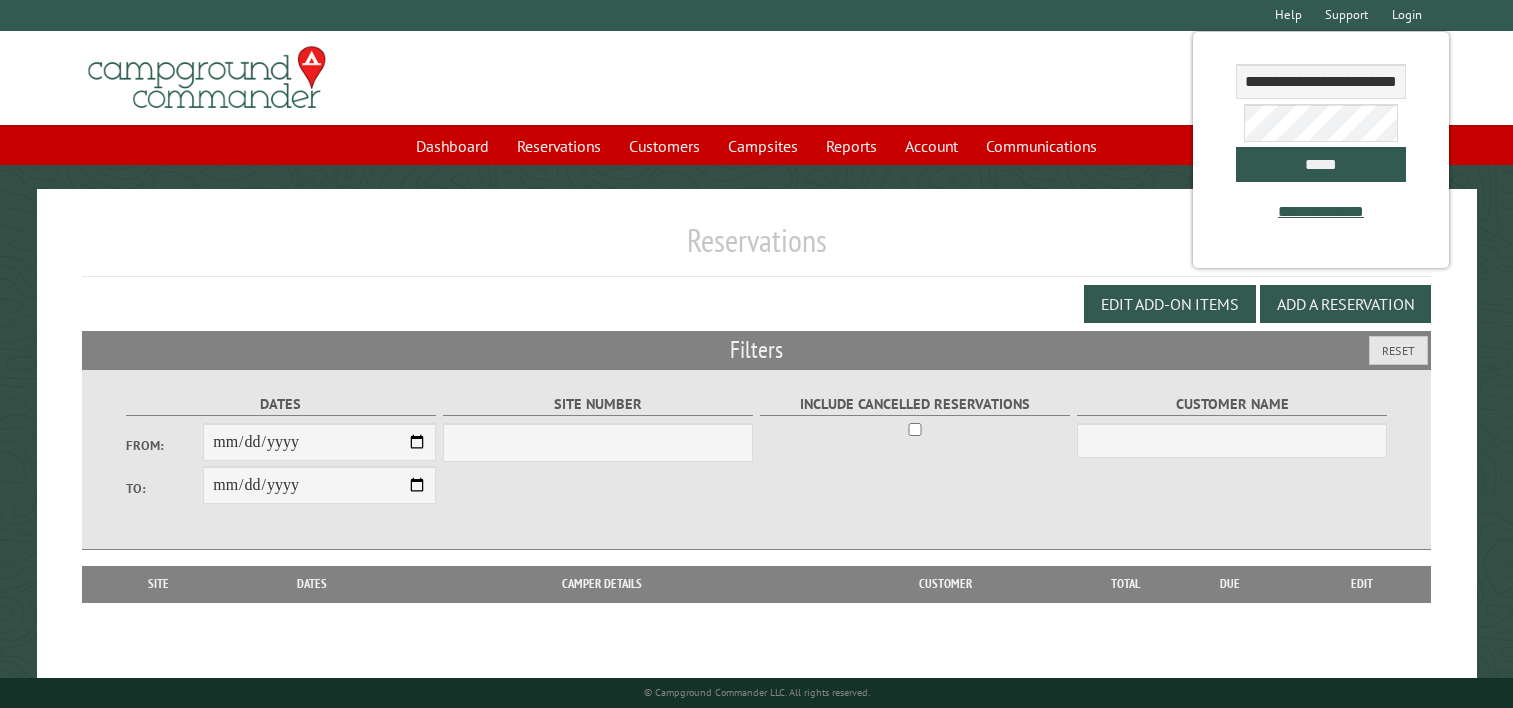 scroll, scrollTop: 95, scrollLeft: 0, axis: vertical 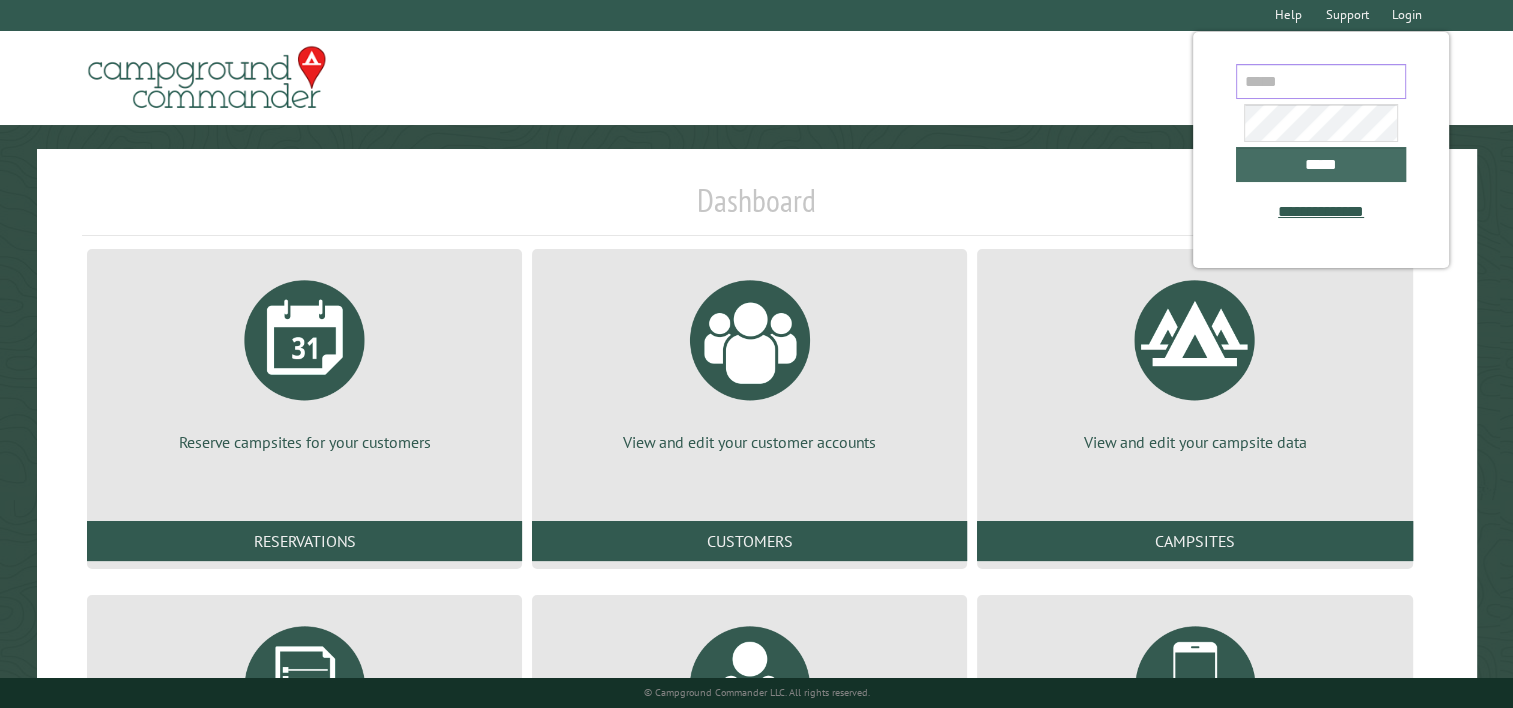 type on "**********" 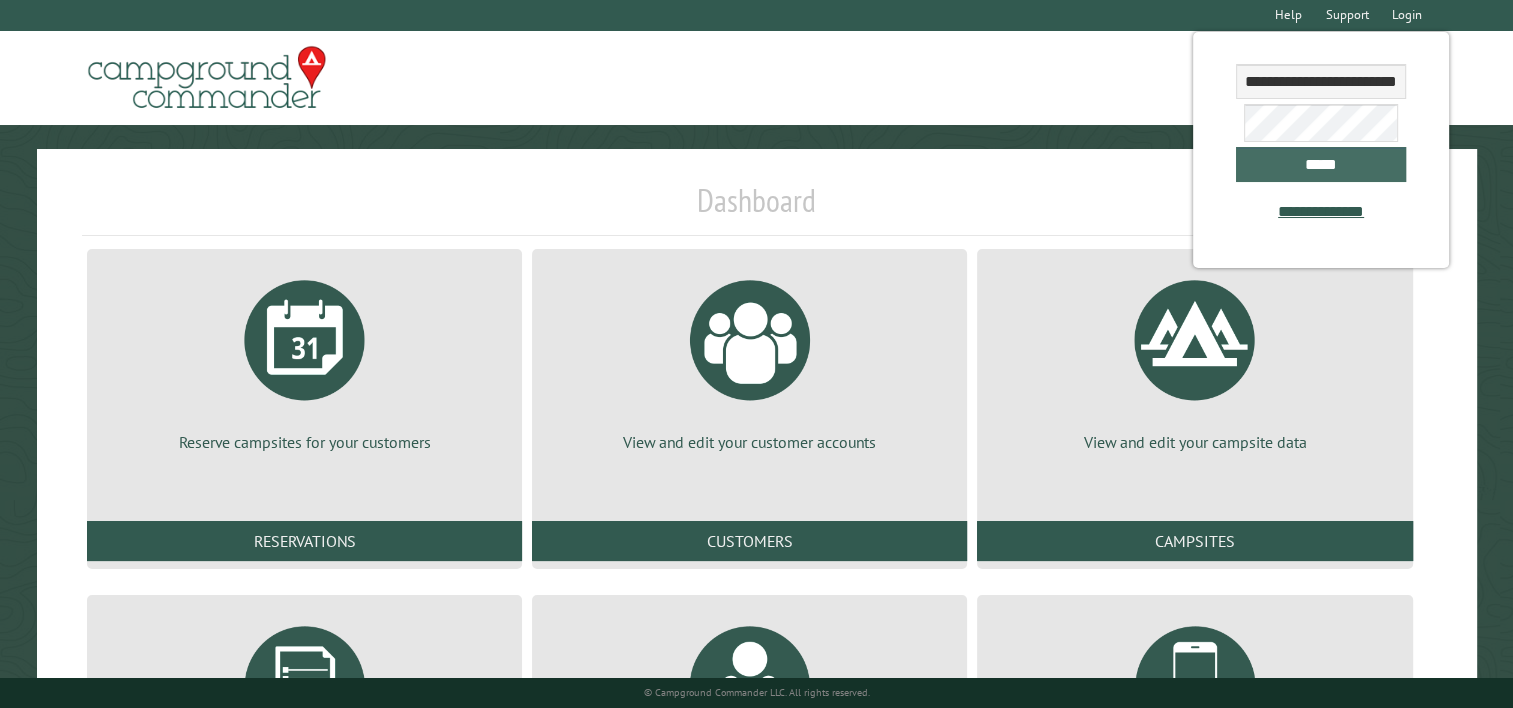 click on "*****" at bounding box center (1321, 164) 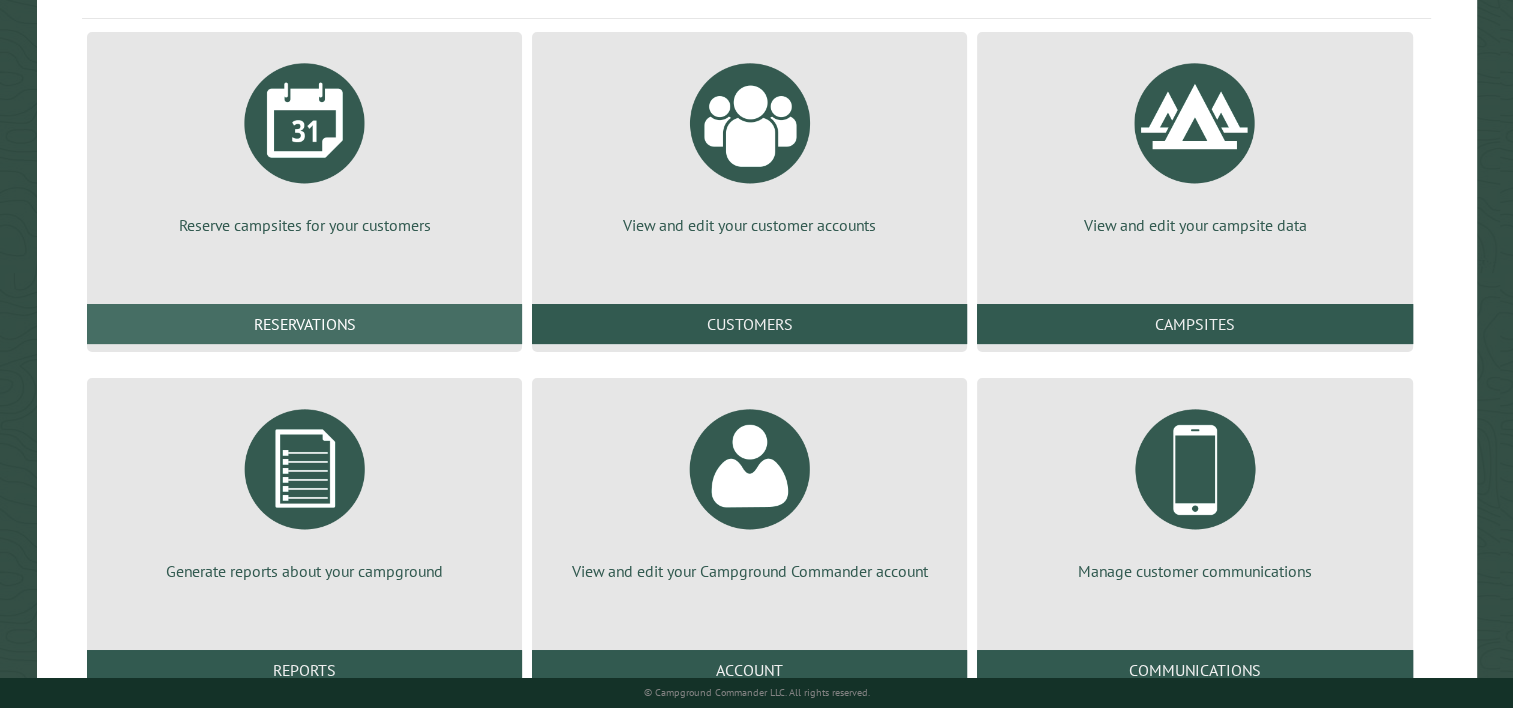scroll, scrollTop: 193, scrollLeft: 0, axis: vertical 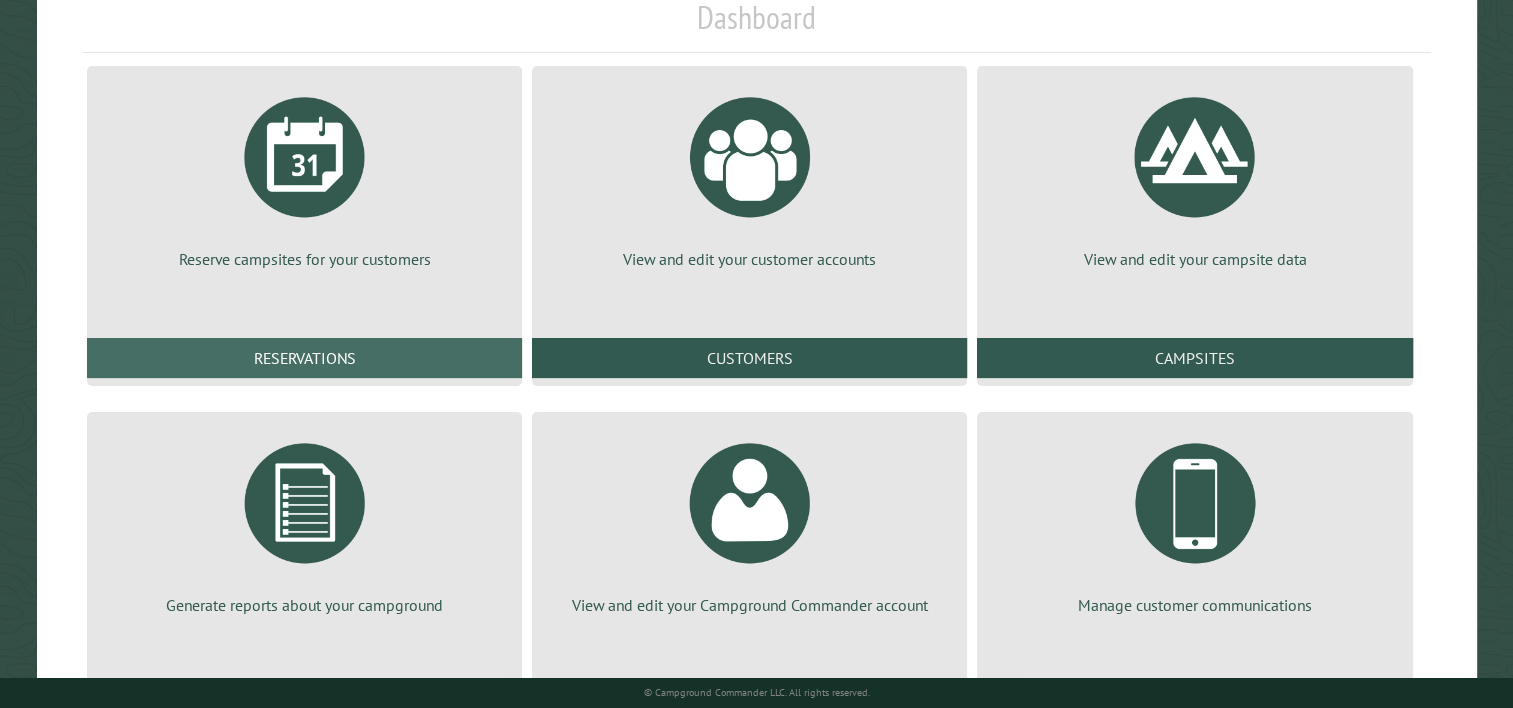 click on "Reservations" at bounding box center (304, 358) 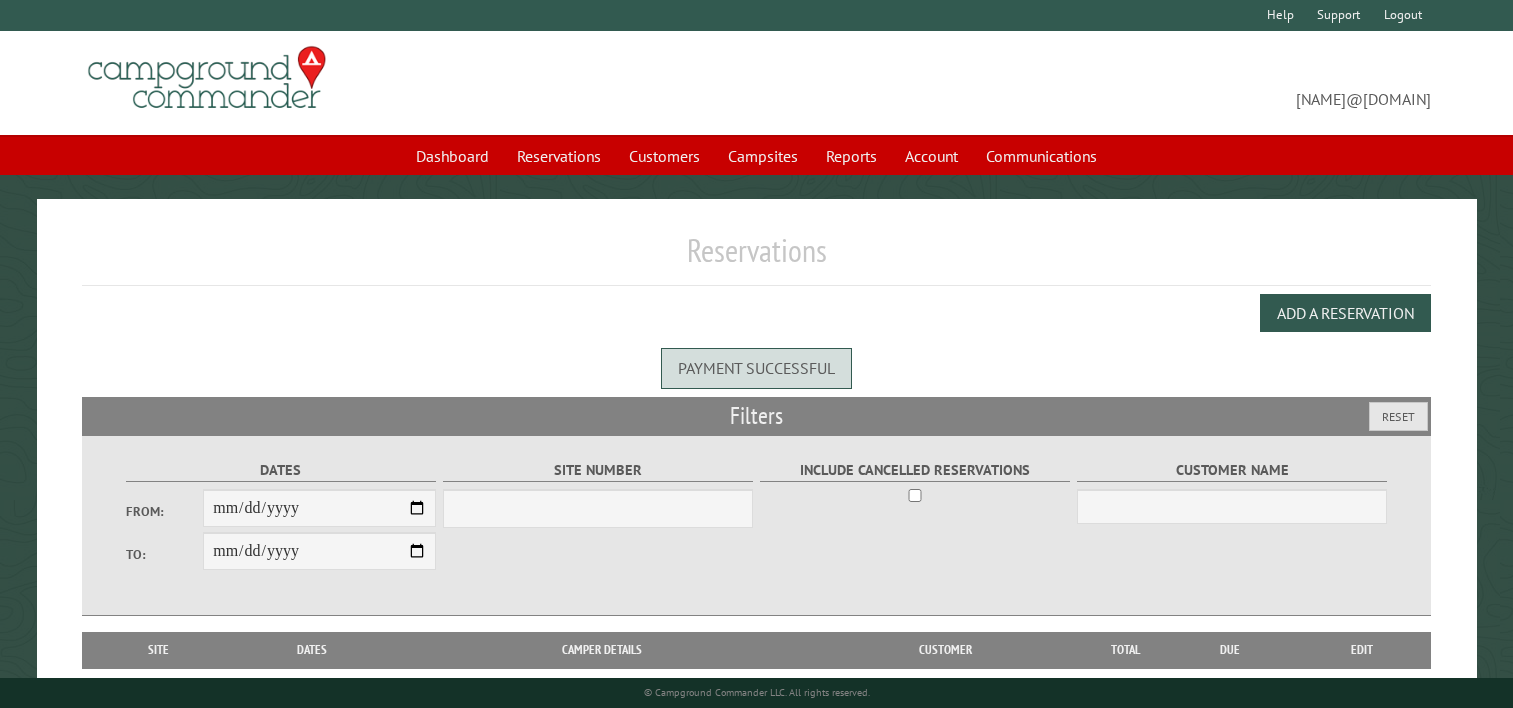 scroll, scrollTop: 0, scrollLeft: 0, axis: both 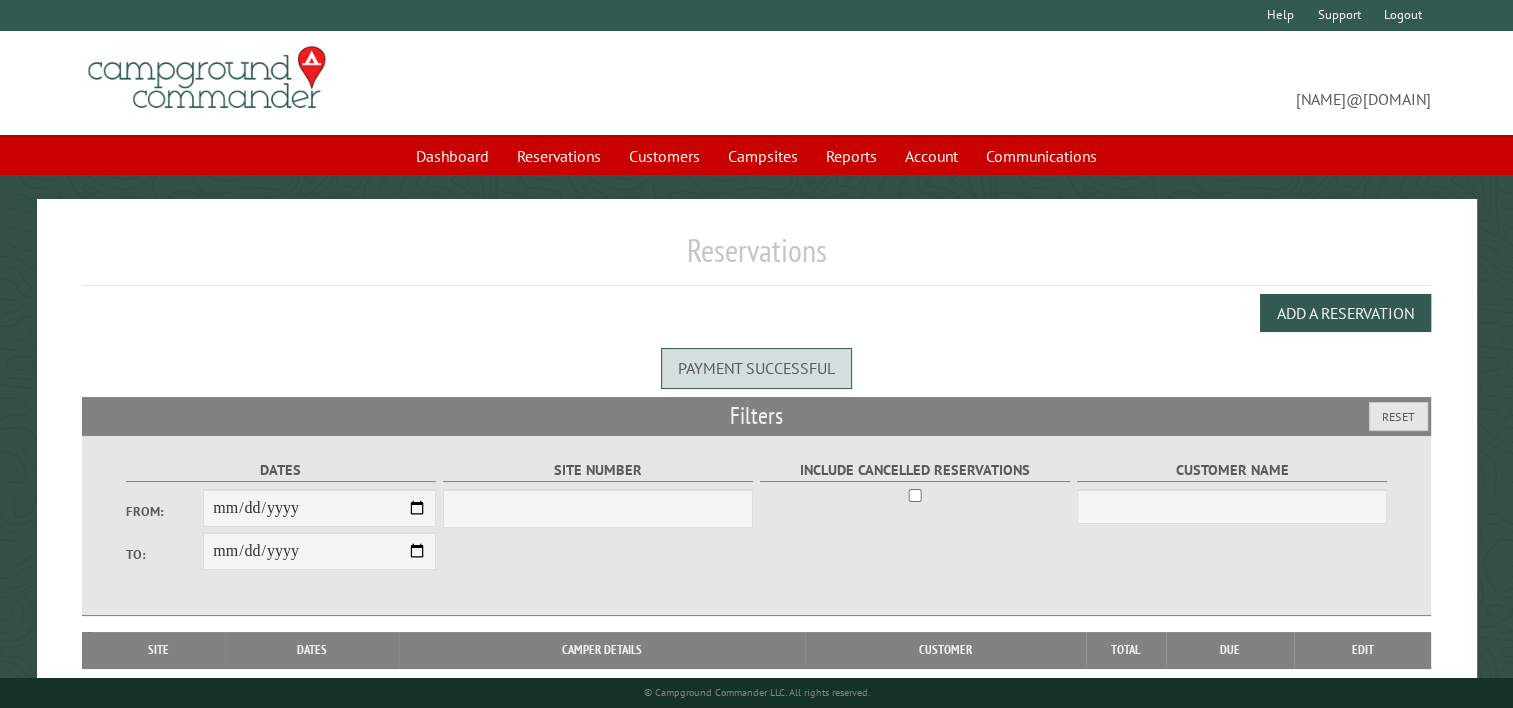 select on "***" 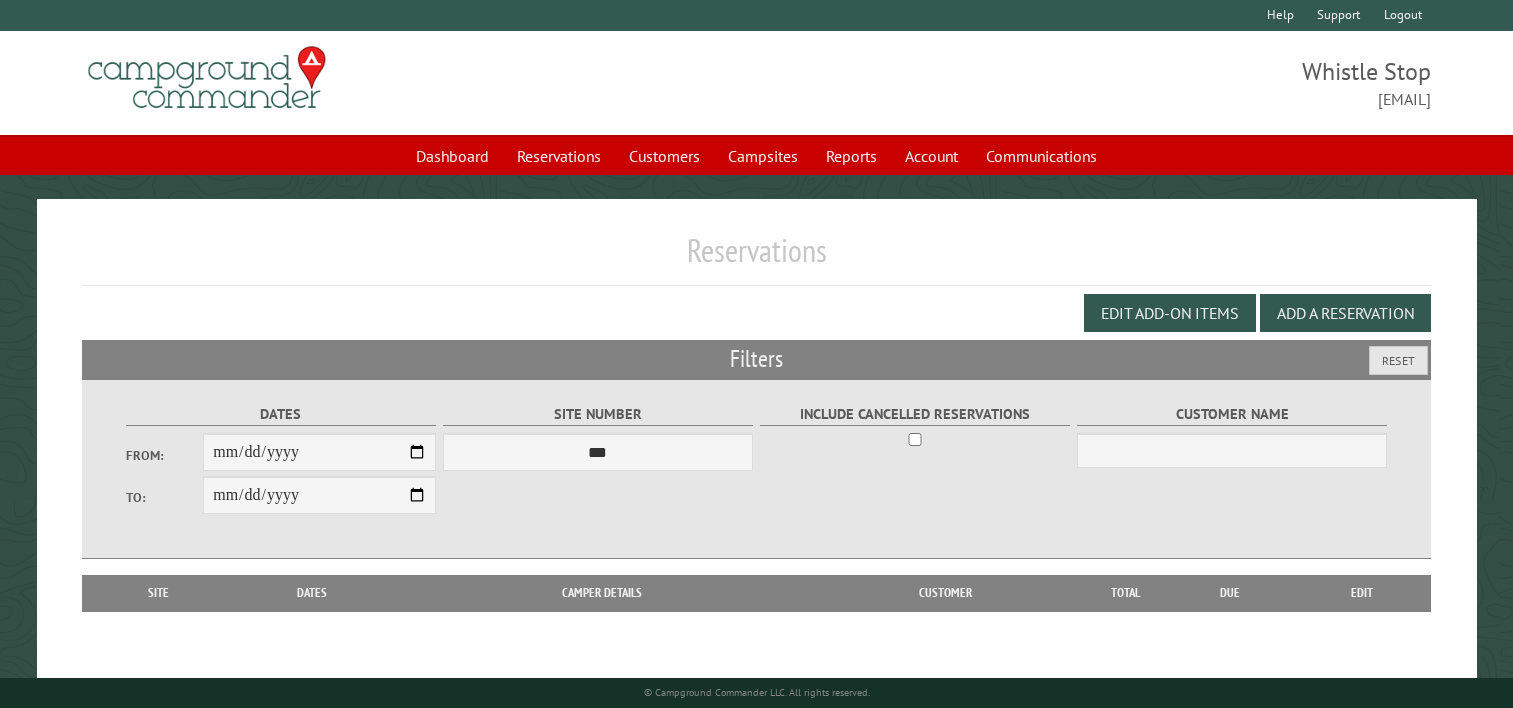 scroll, scrollTop: 0, scrollLeft: 0, axis: both 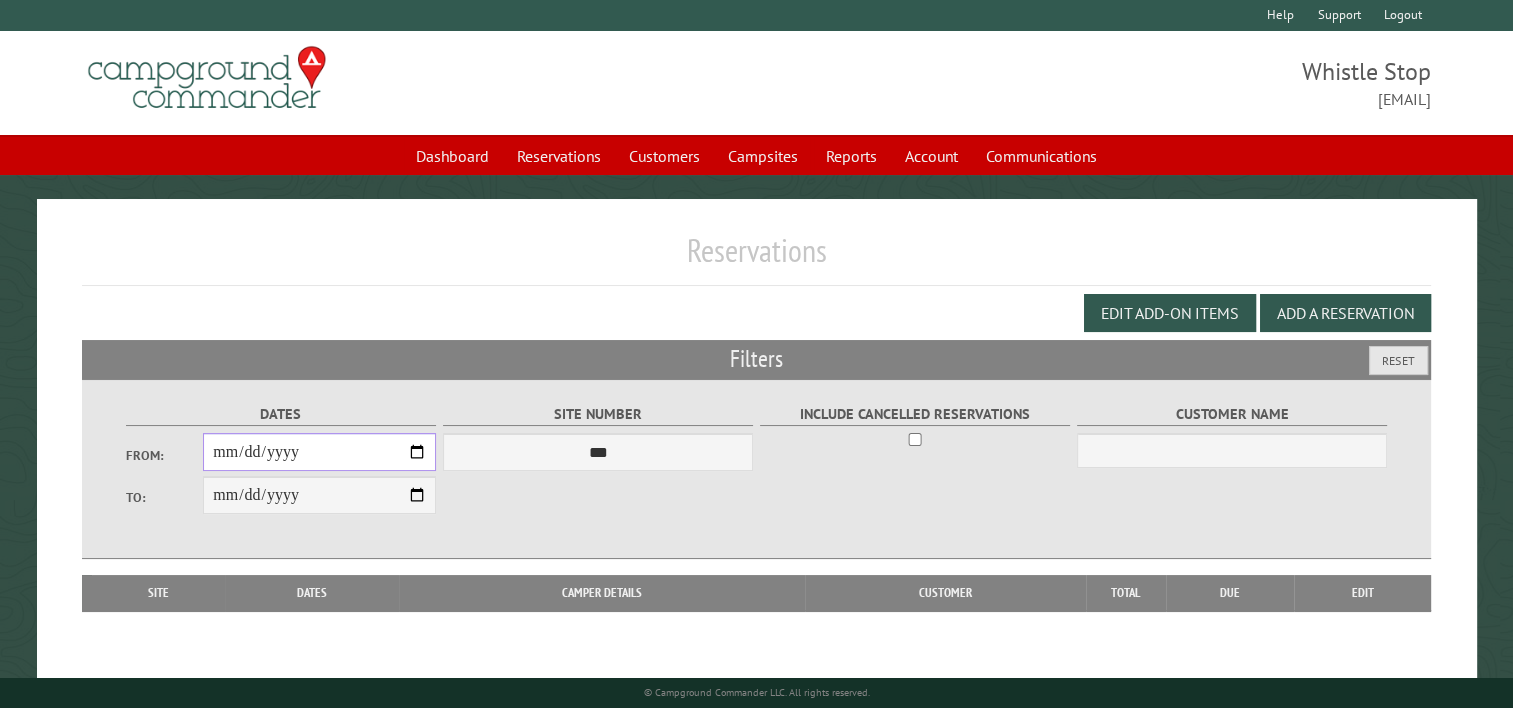 click on "From:" at bounding box center [319, 452] 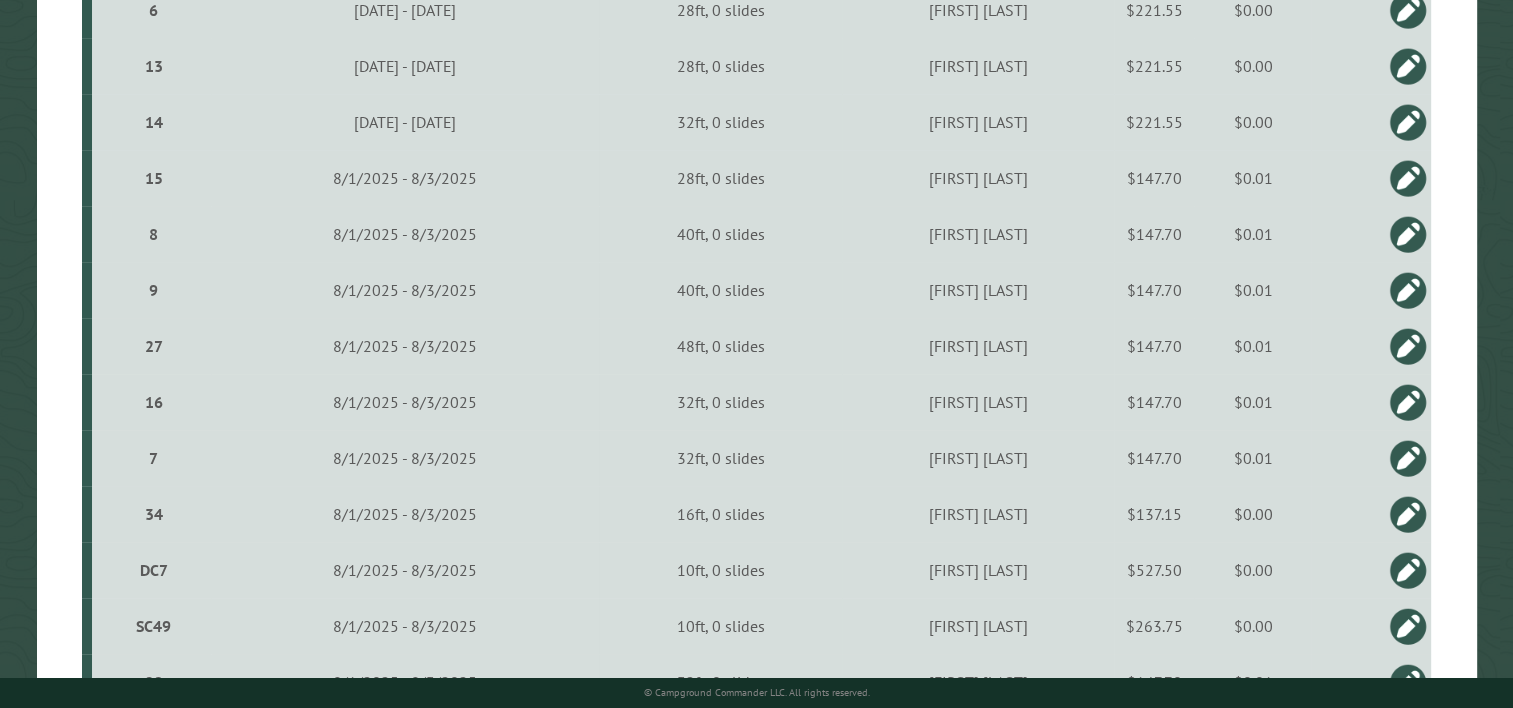 scroll, scrollTop: 1400, scrollLeft: 0, axis: vertical 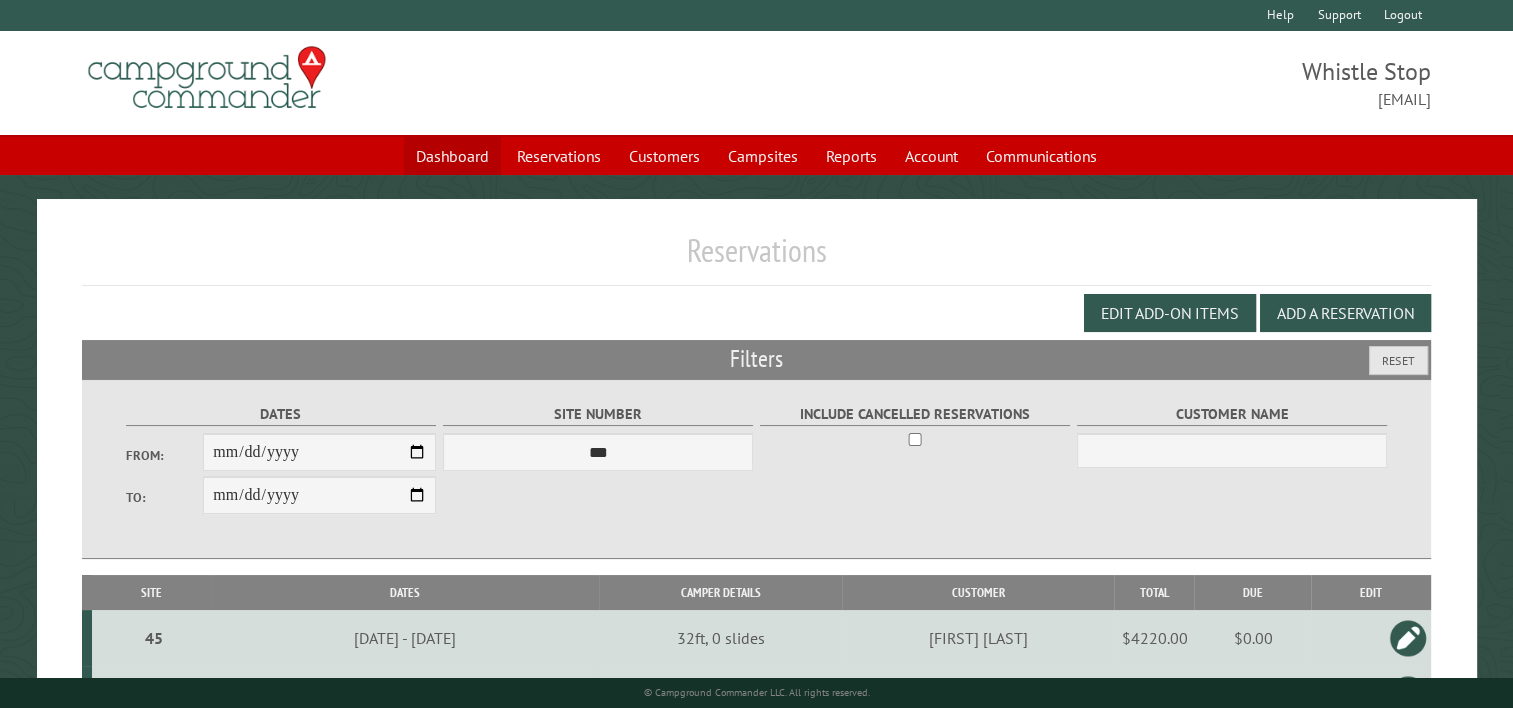 click on "Dashboard" at bounding box center [452, 156] 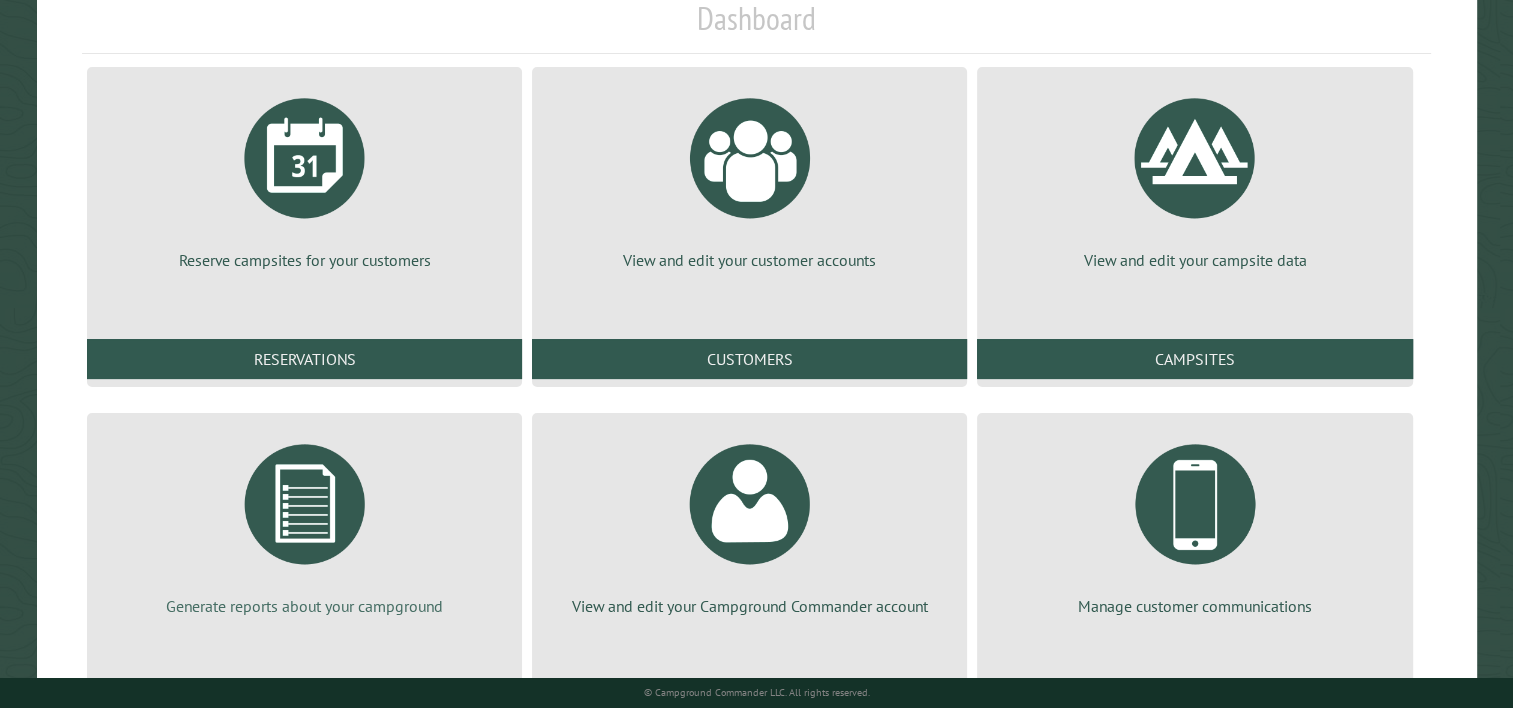 scroll, scrollTop: 293, scrollLeft: 0, axis: vertical 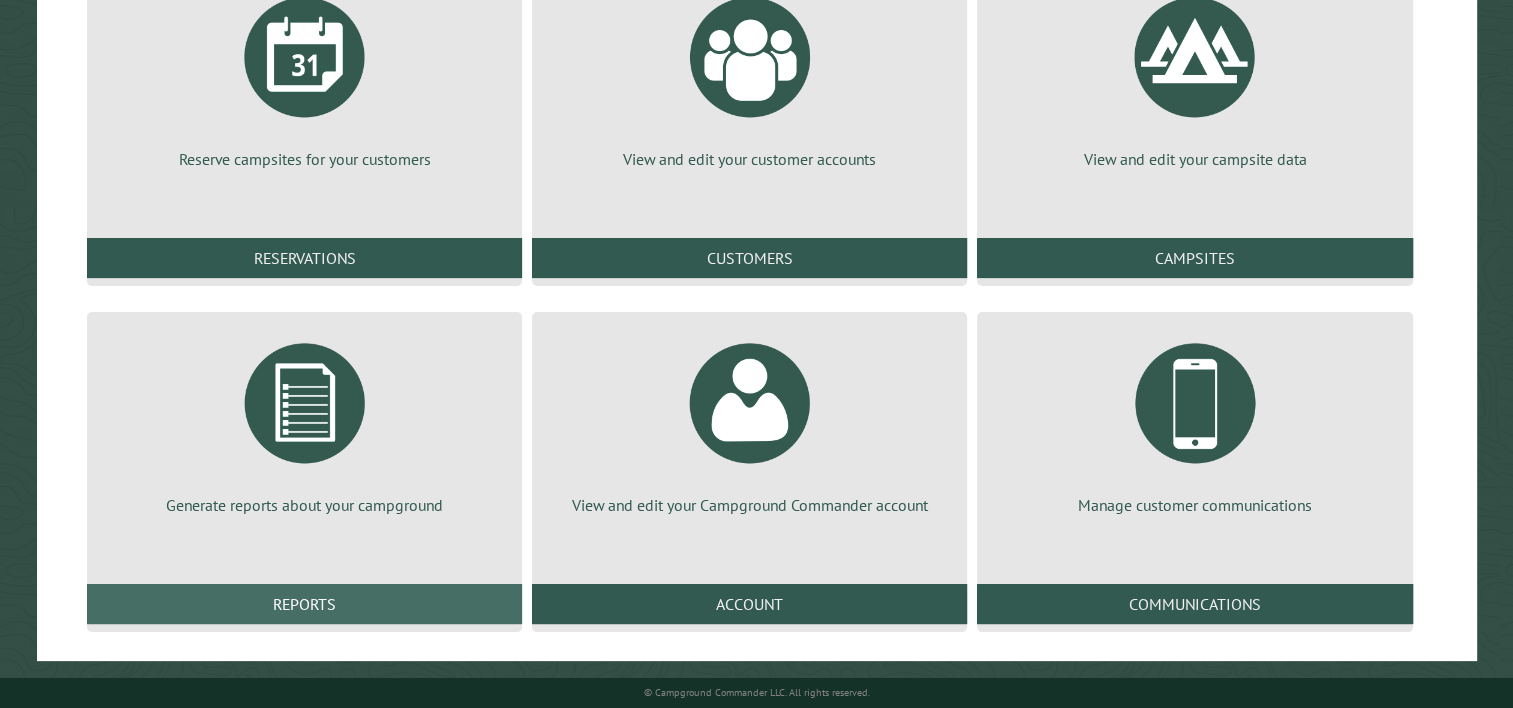 click on "Reports" at bounding box center [304, 604] 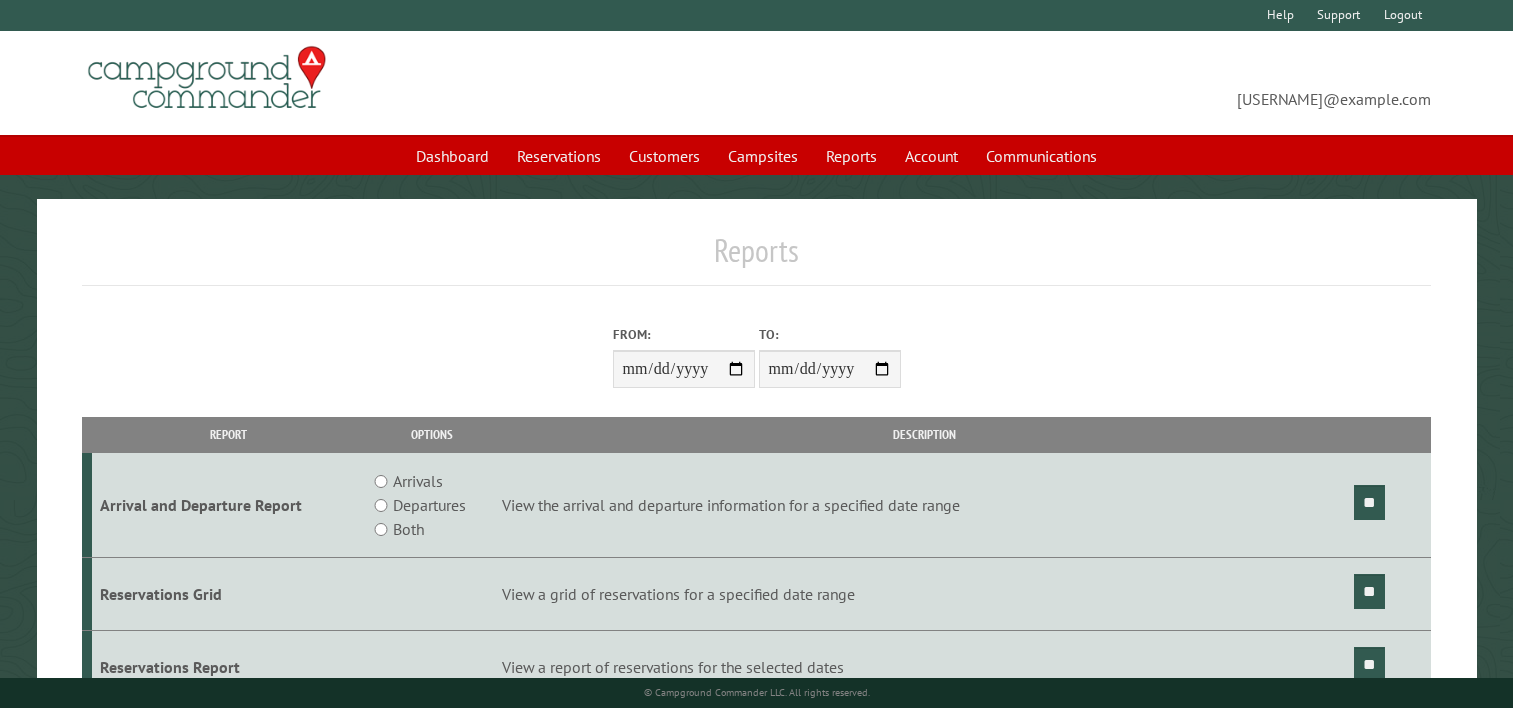 scroll, scrollTop: 0, scrollLeft: 0, axis: both 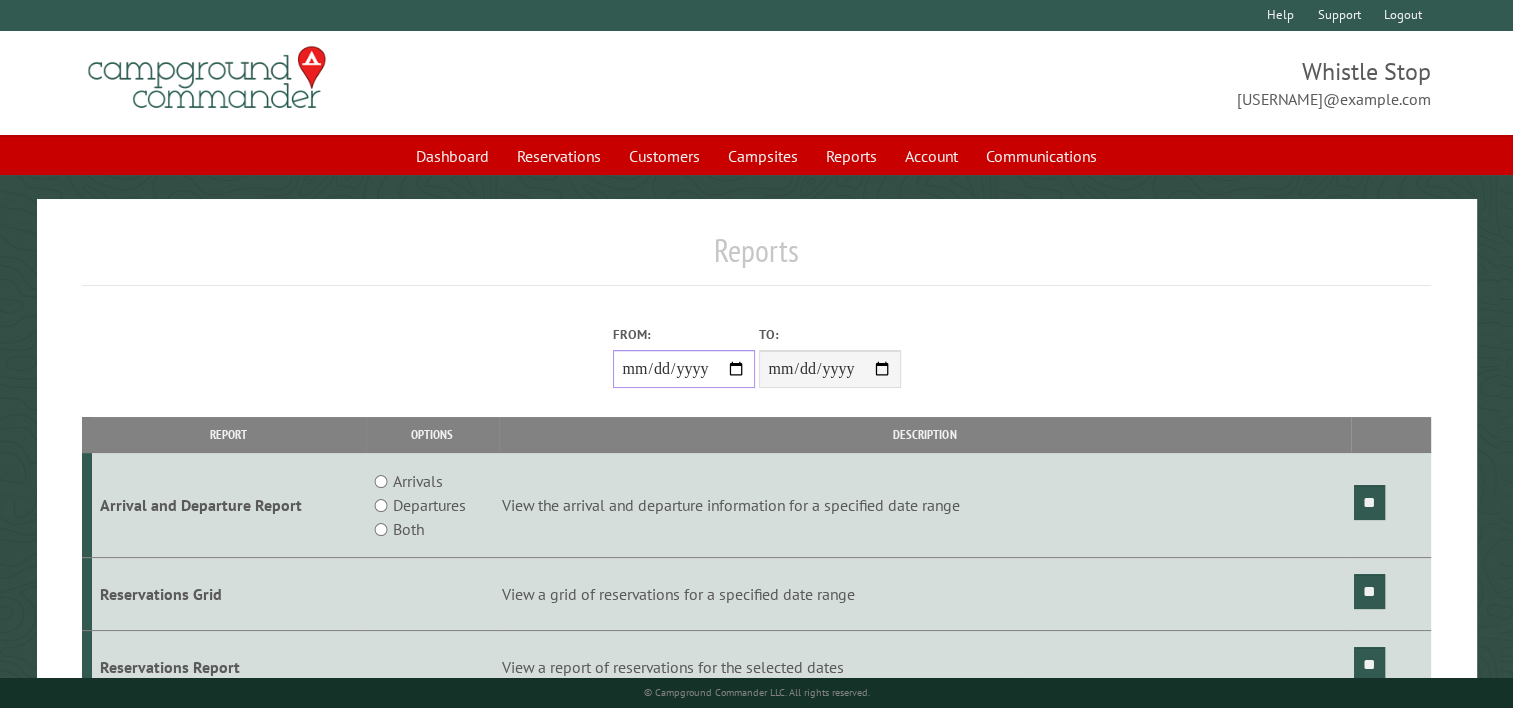 click on "From:" at bounding box center [684, 369] 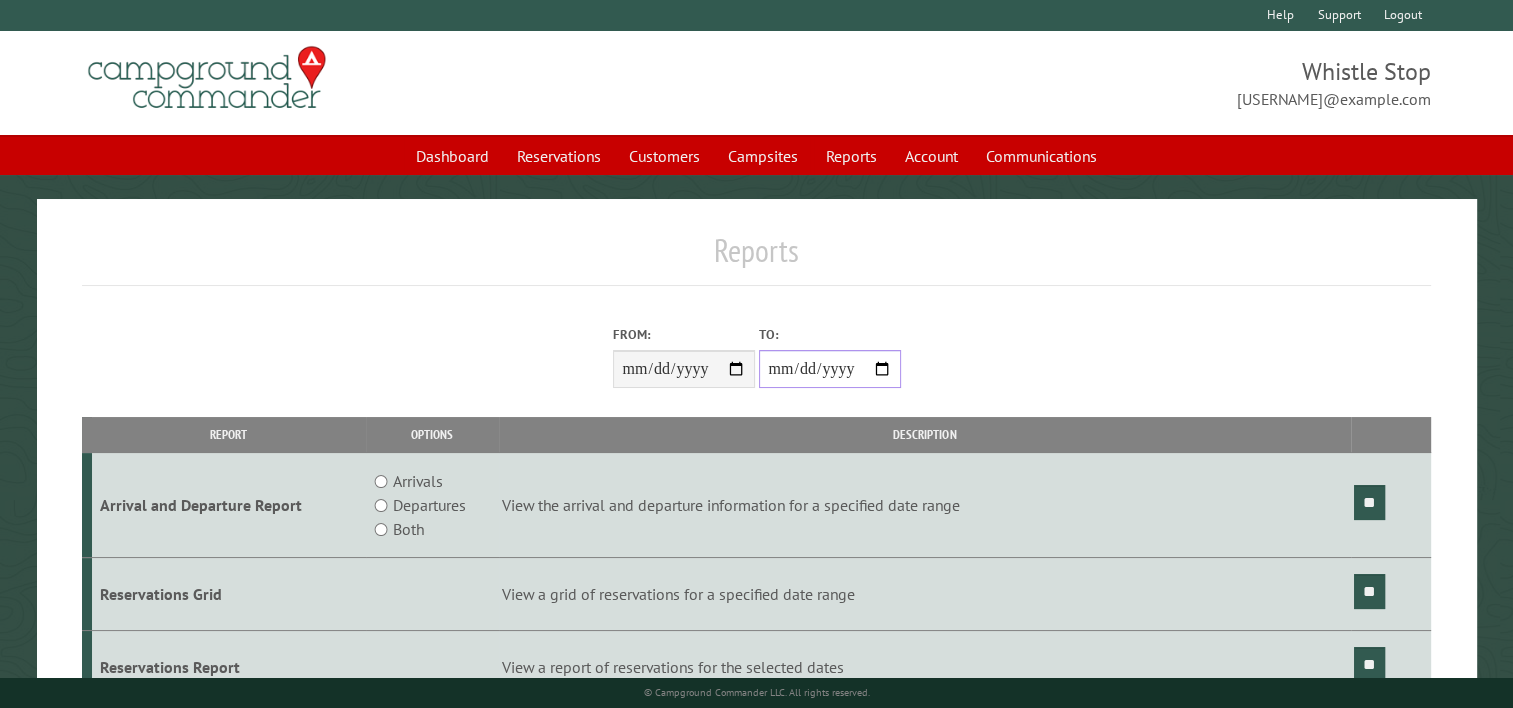click on "**********" at bounding box center [830, 369] 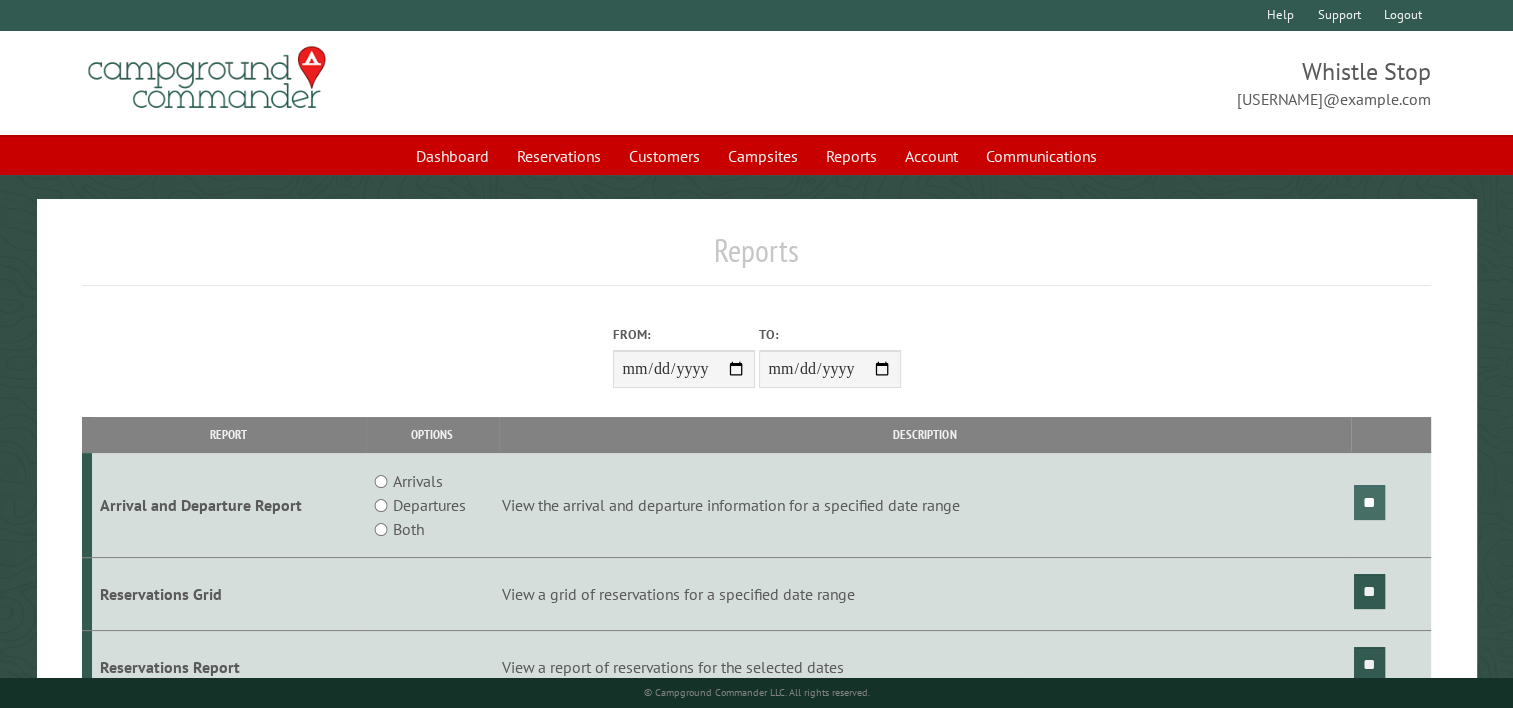 click on "**" at bounding box center [1369, 502] 